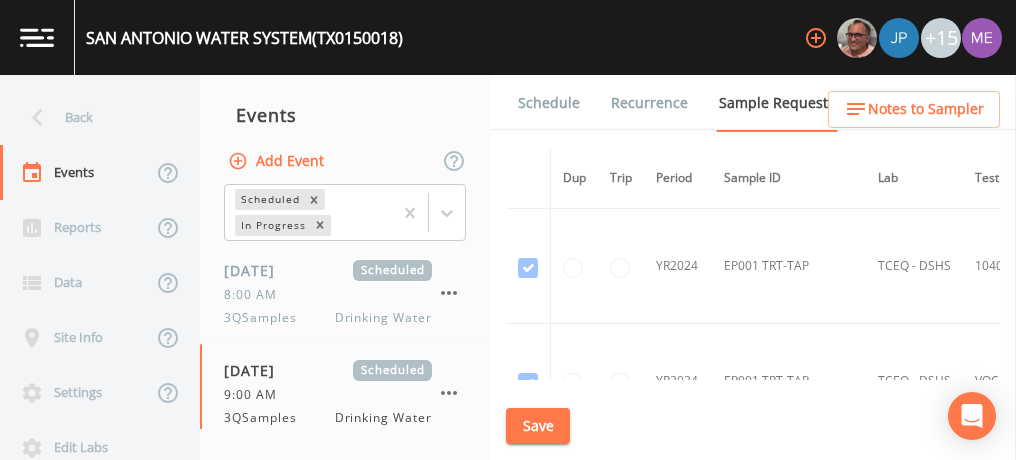 scroll, scrollTop: 0, scrollLeft: 0, axis: both 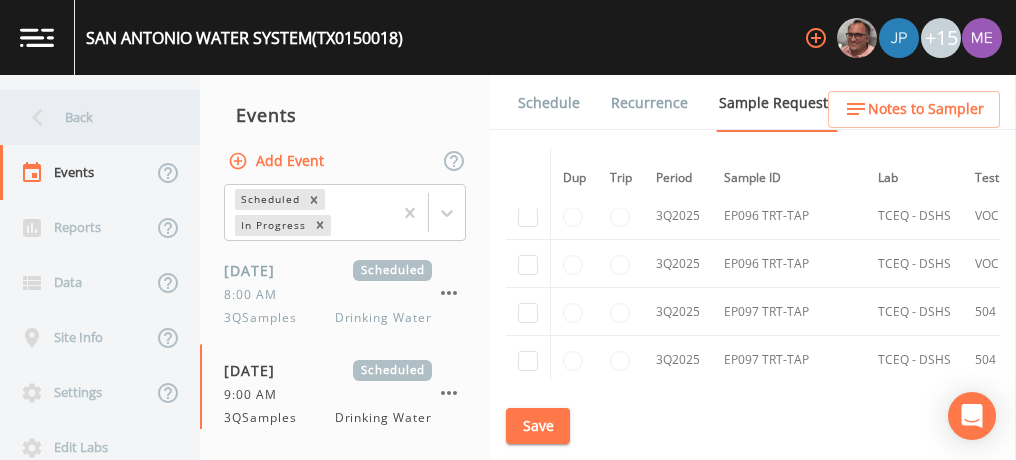 click on "Back" at bounding box center [90, 117] 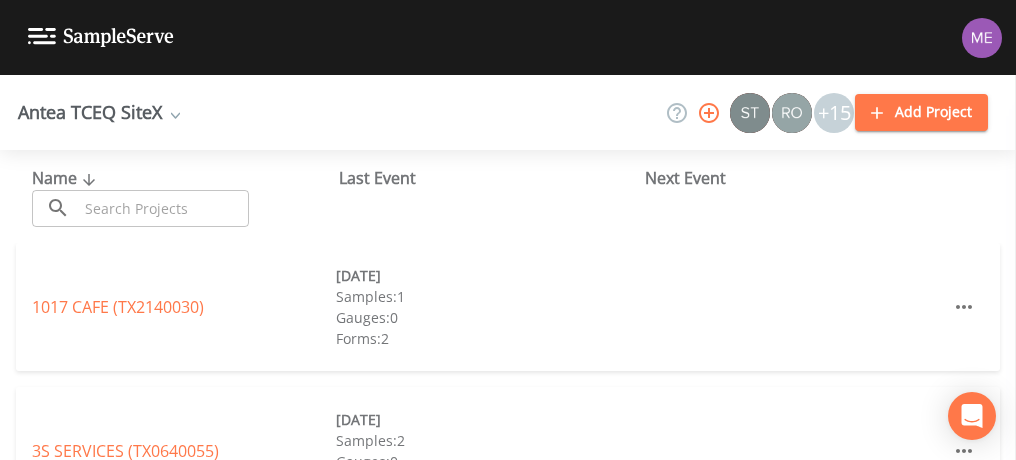 click at bounding box center (163, 208) 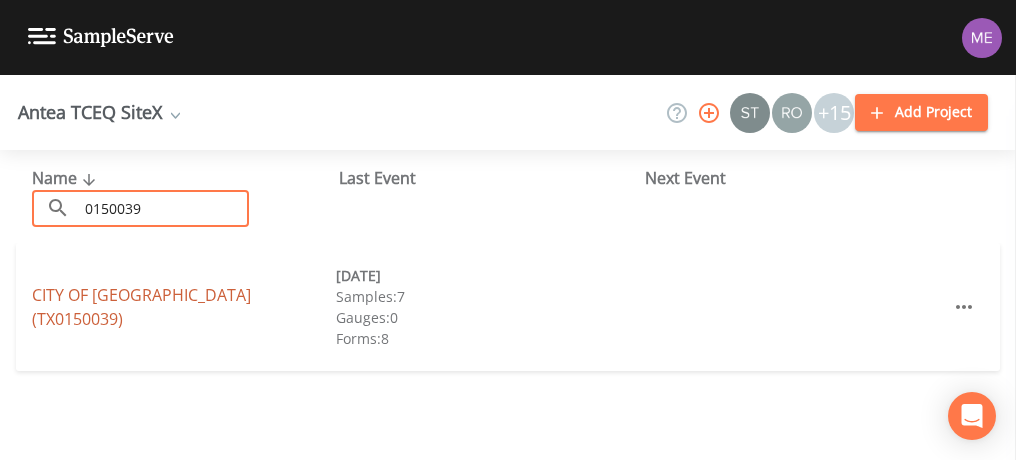 type on "0150039" 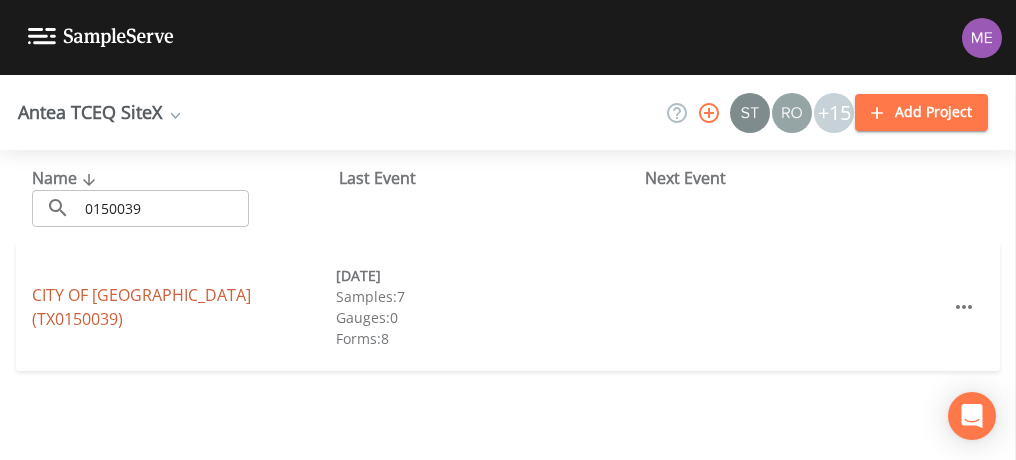 click on "CITY OF [GEOGRAPHIC_DATA]   ([GEOGRAPHIC_DATA])" at bounding box center (141, 307) 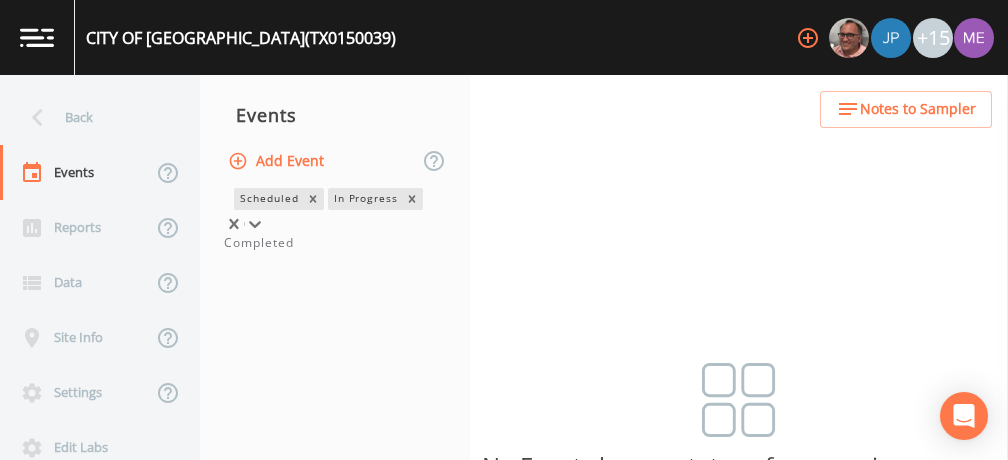 click 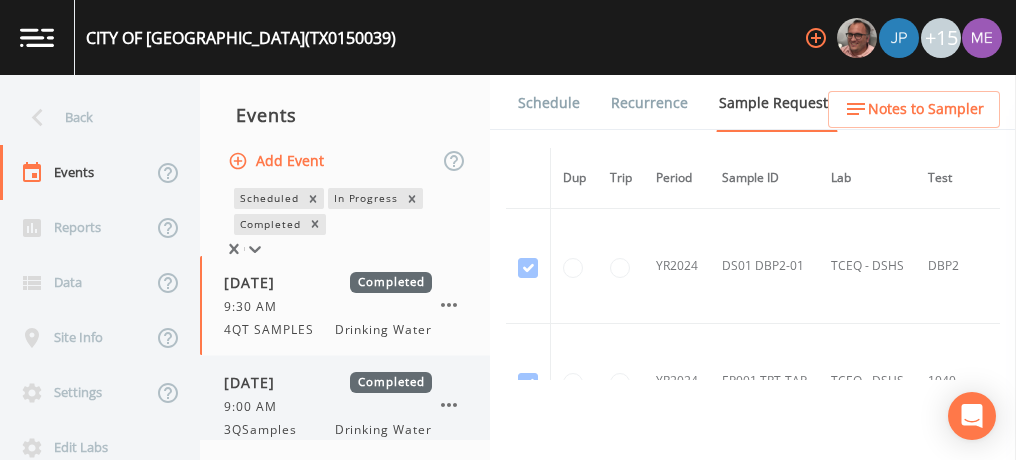 scroll, scrollTop: 18, scrollLeft: 0, axis: vertical 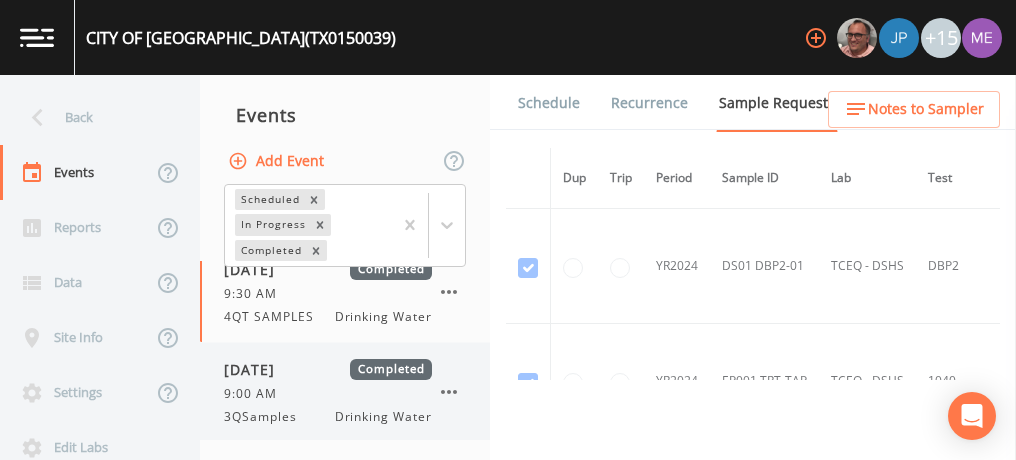 click on "9:00 AM" at bounding box center (328, 394) 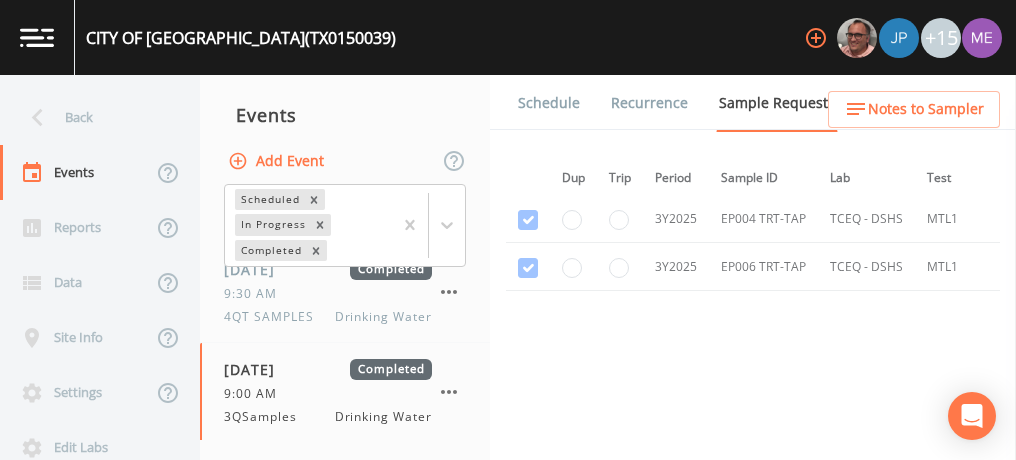 scroll, scrollTop: 5944, scrollLeft: 1, axis: both 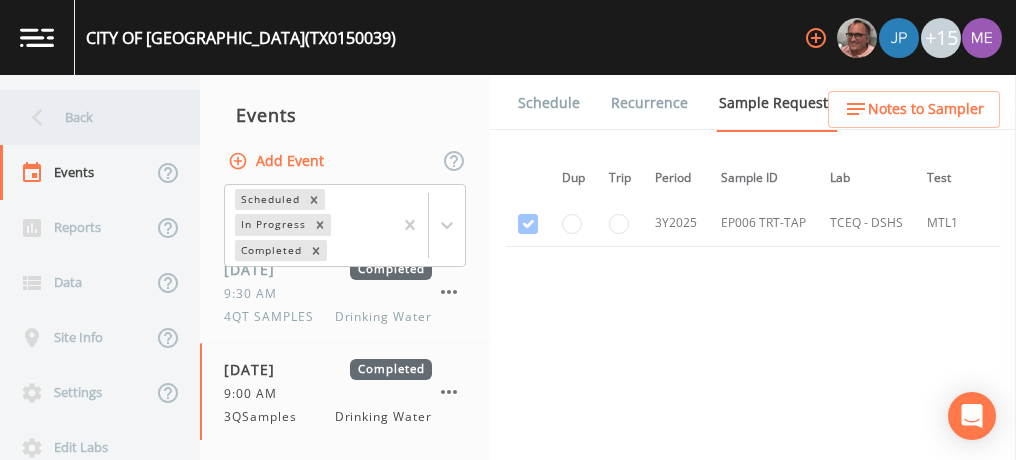 click on "Back" at bounding box center (90, 117) 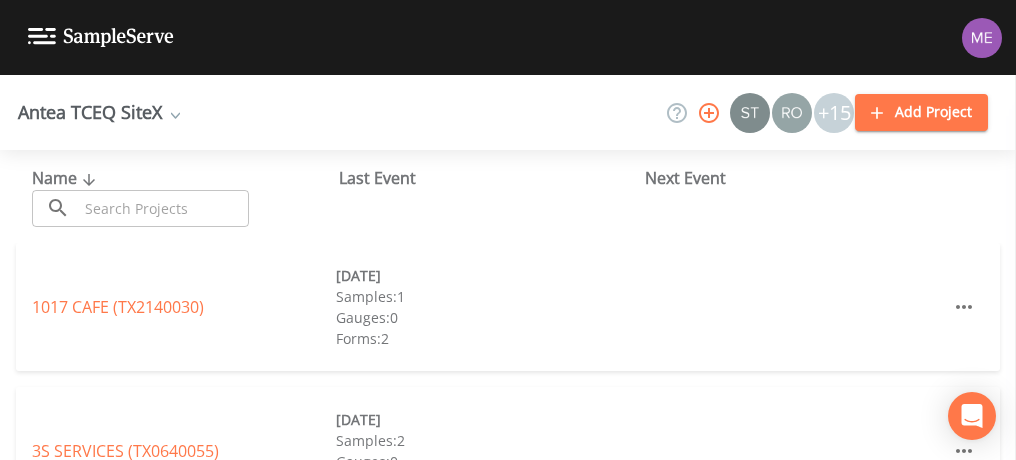 click at bounding box center (163, 208) 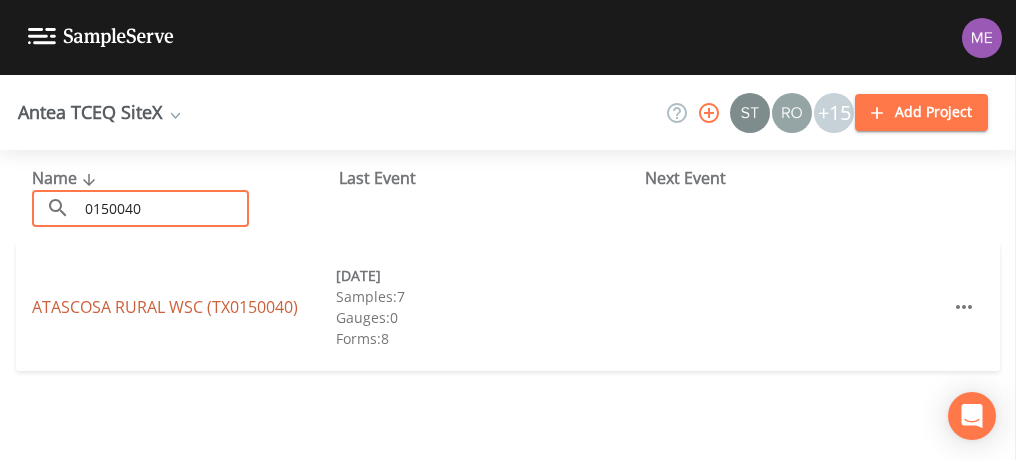 type on "0150040" 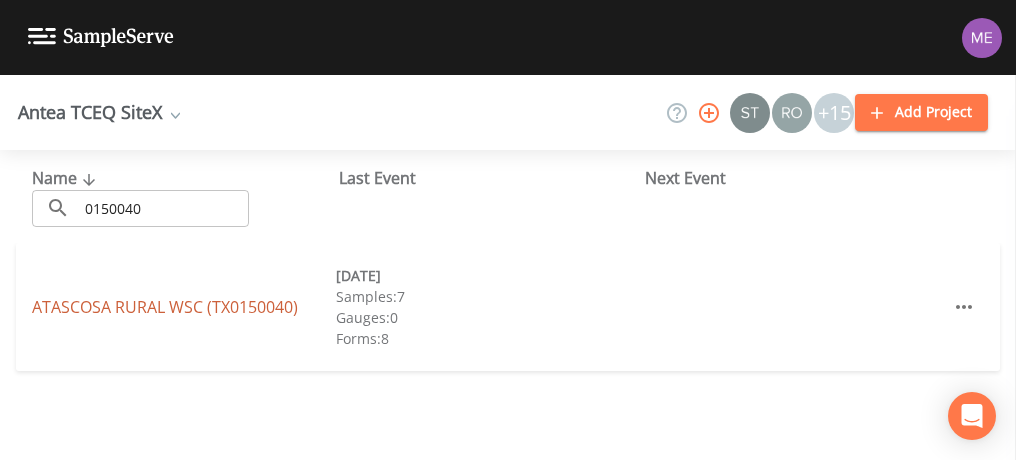 click on "ATASCOSA RURAL WSC   (TX0150040)" at bounding box center [165, 307] 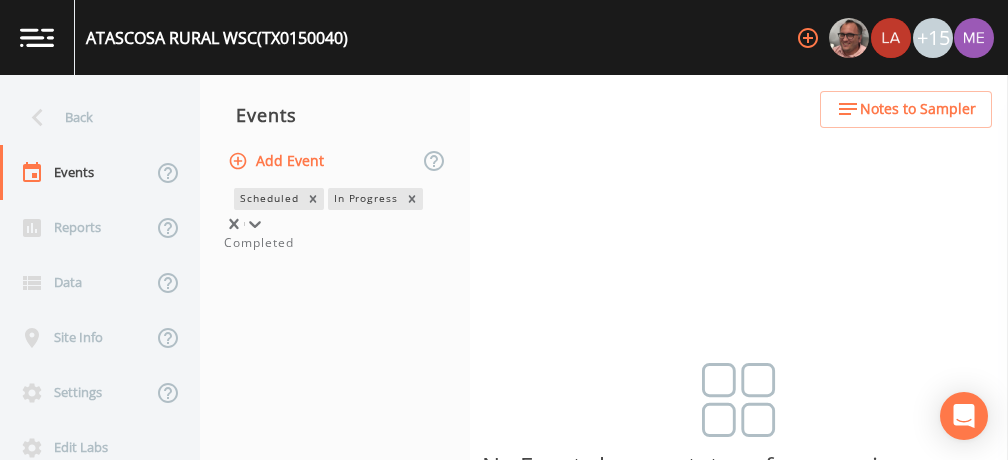 click 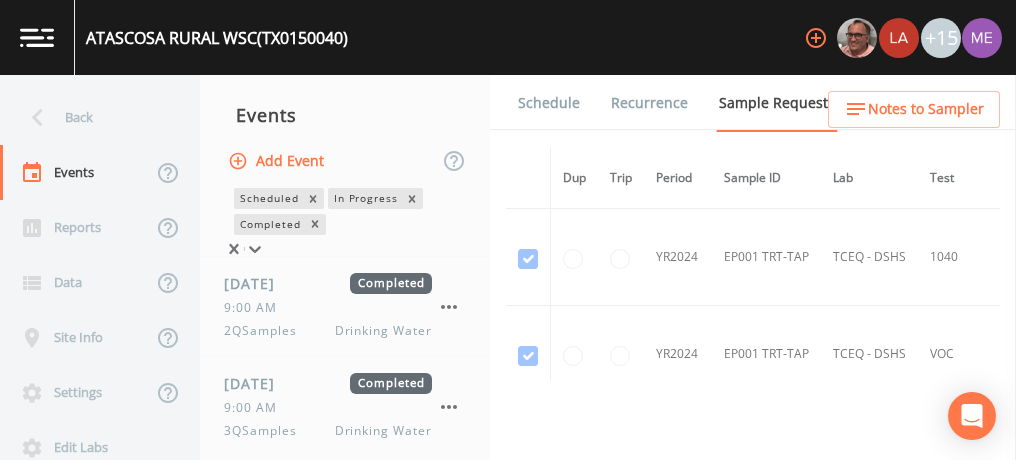 scroll, scrollTop: 400, scrollLeft: 0, axis: vertical 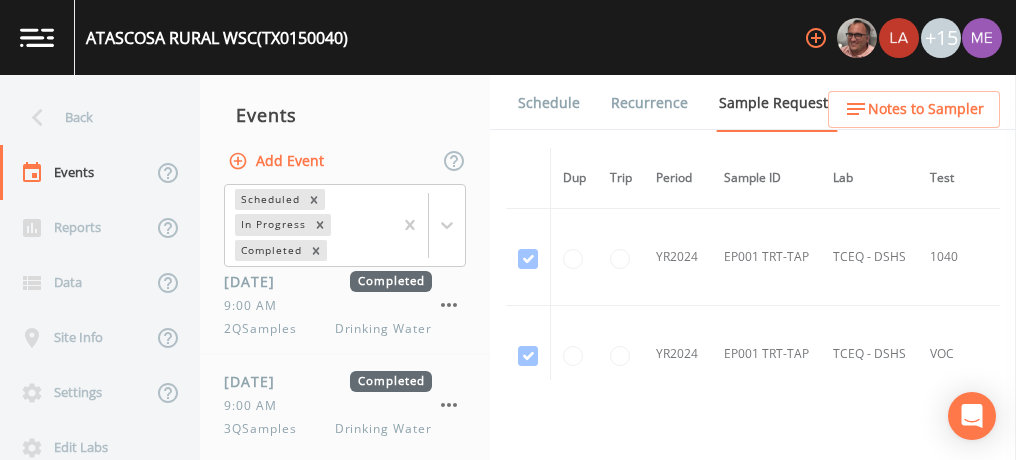 click on "[DATE]" at bounding box center [256, 381] 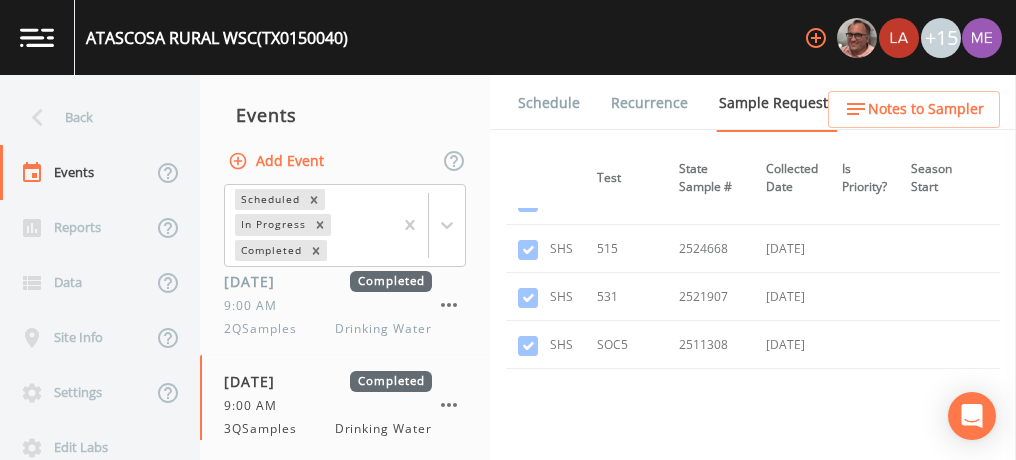 scroll, scrollTop: 10020, scrollLeft: 333, axis: both 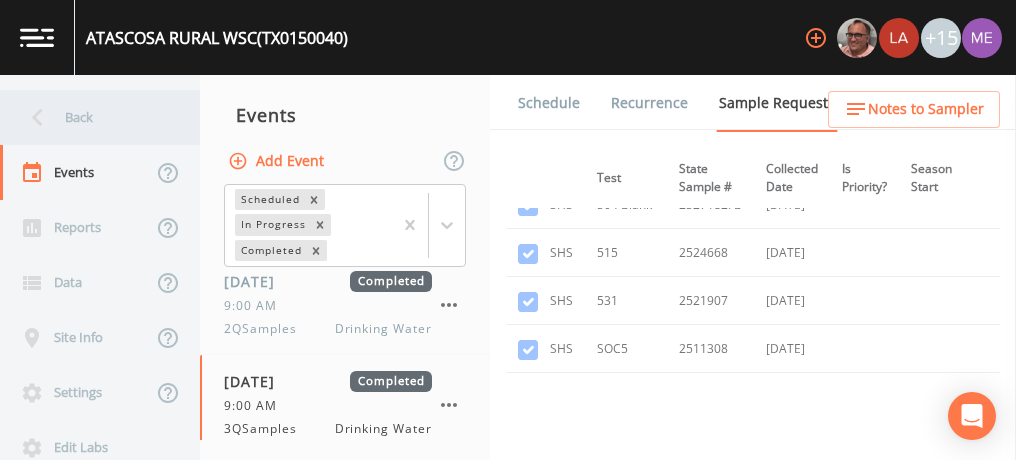 click on "Back" at bounding box center (90, 117) 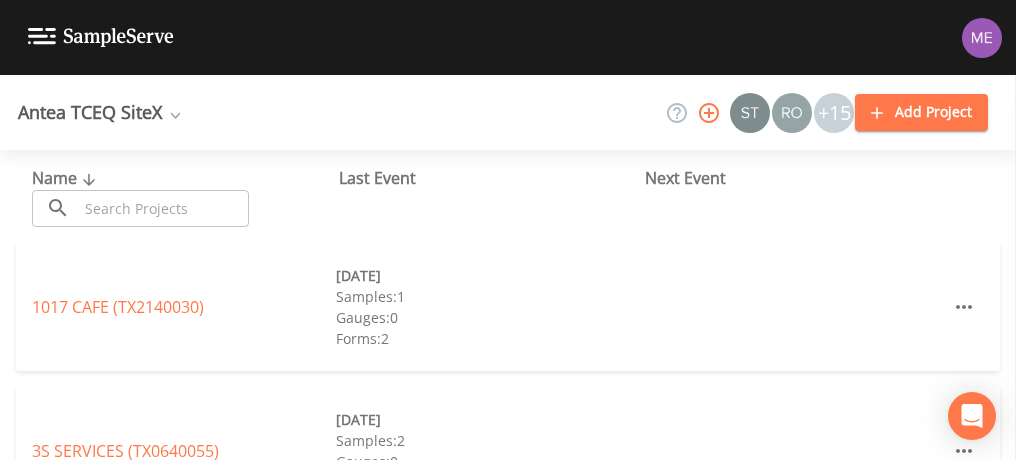 click at bounding box center [163, 208] 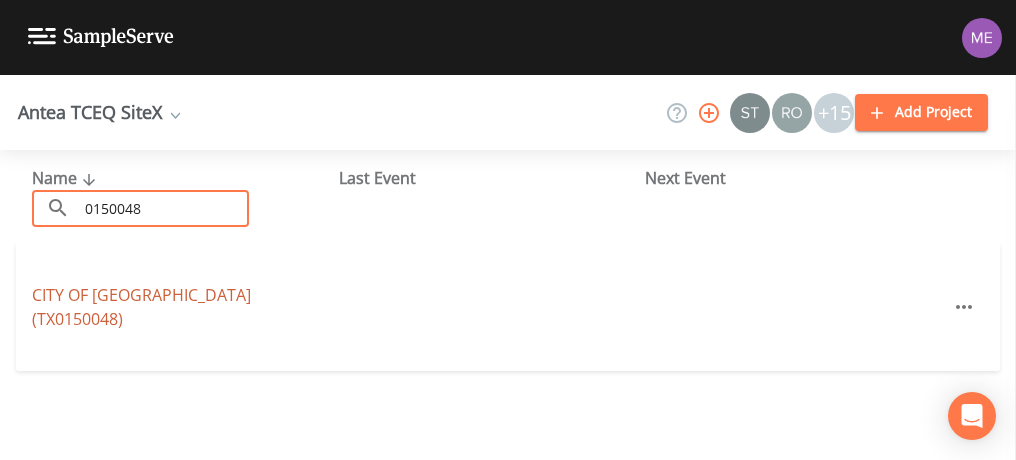 type on "0150048" 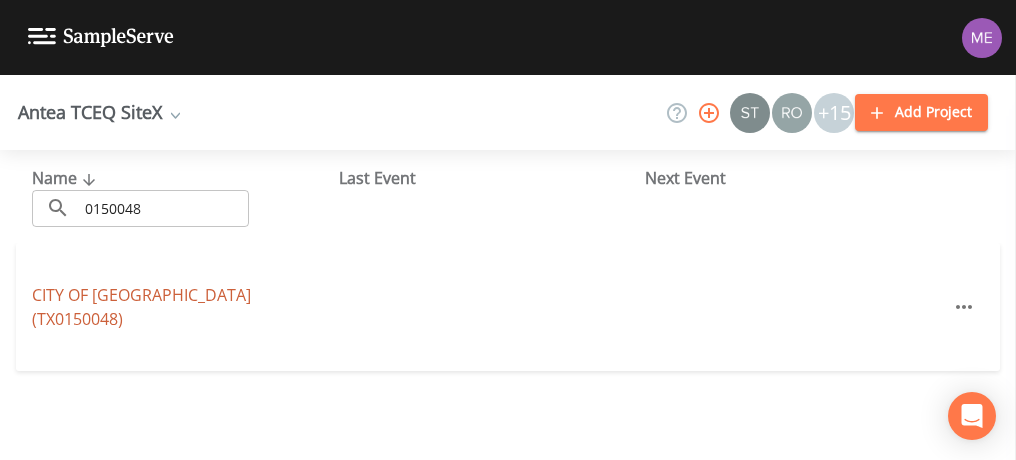 click on "CITY OF [GEOGRAPHIC_DATA]   (TX0150048)" at bounding box center [141, 307] 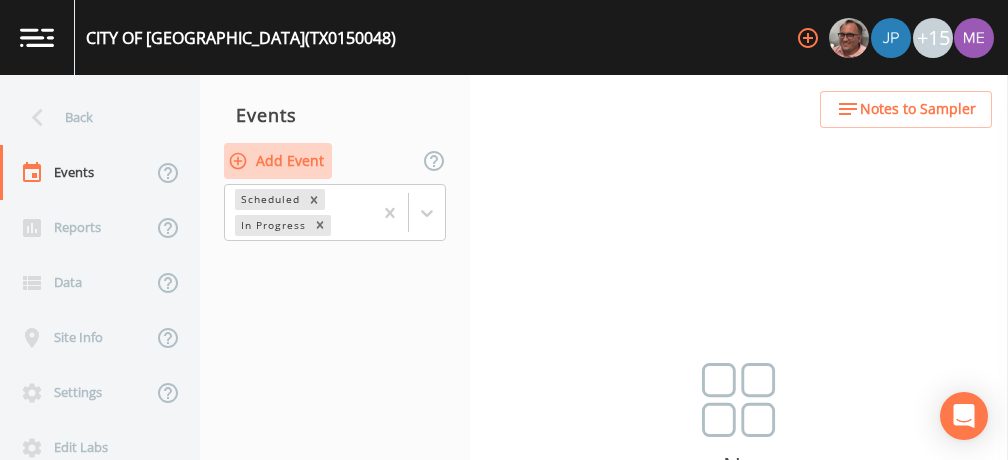 click on "Add Event" at bounding box center (278, 161) 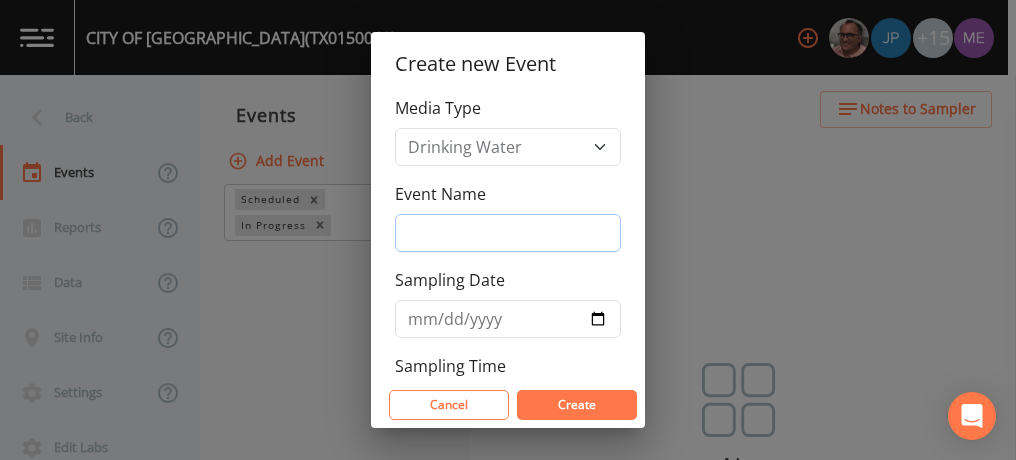 click on "Event Name" at bounding box center [508, 233] 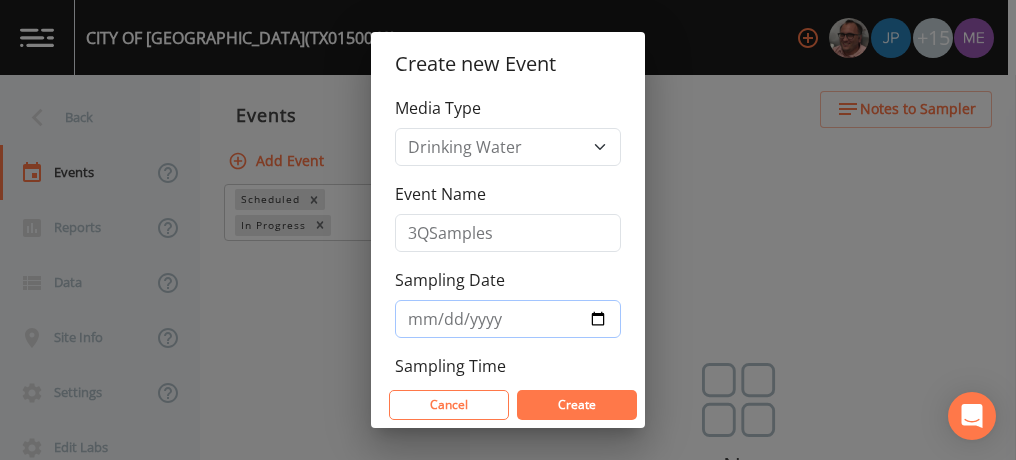 type on "[DATE]" 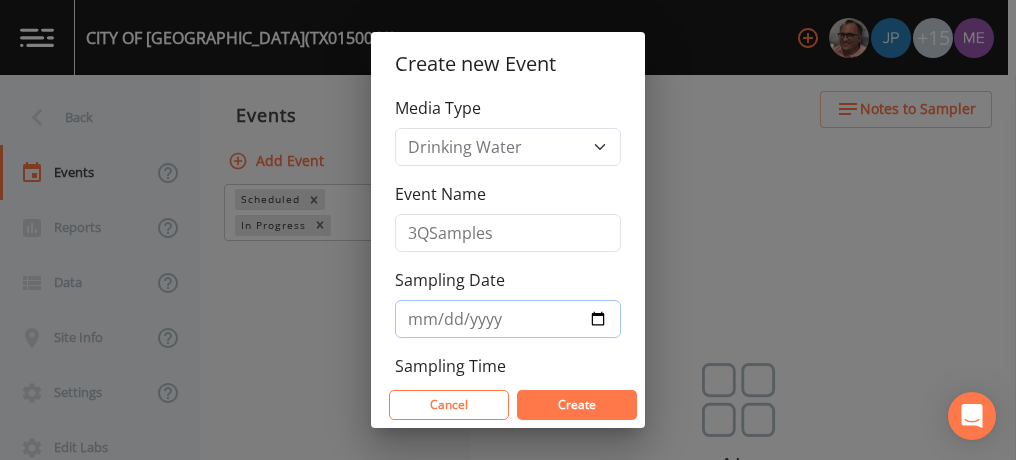click on "[DATE]" at bounding box center (508, 319) 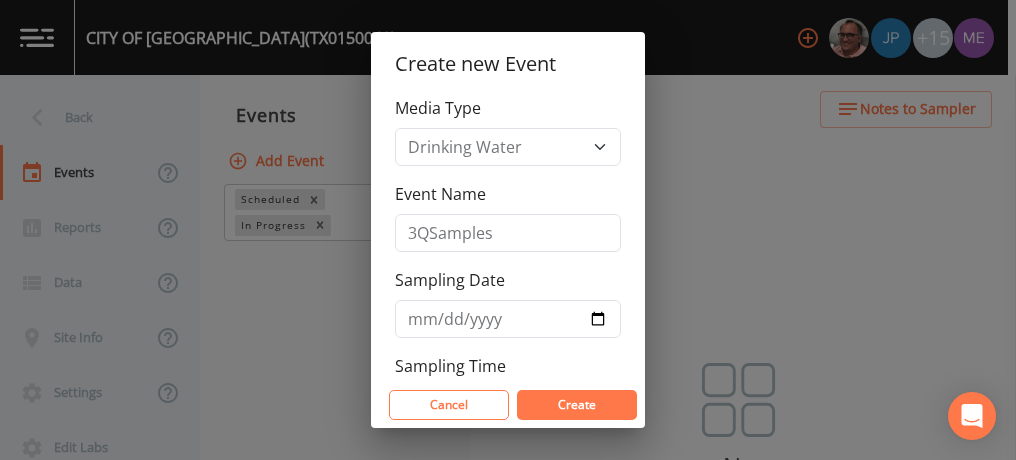 click on "Create" at bounding box center [577, 405] 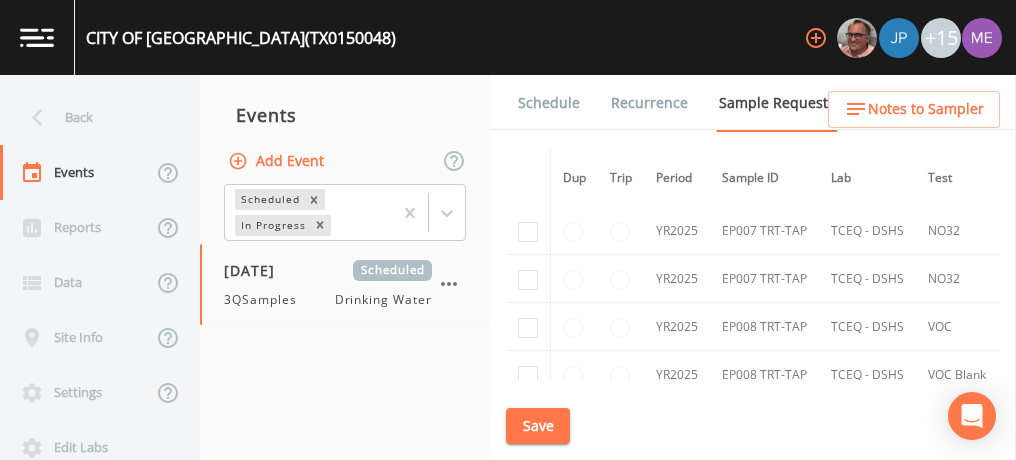 scroll, scrollTop: 1257, scrollLeft: 0, axis: vertical 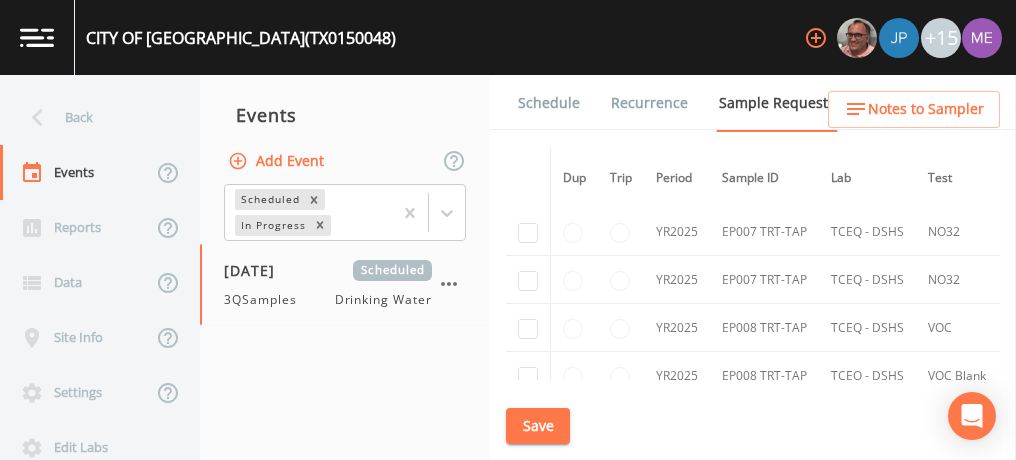 click on "Schedule" at bounding box center [549, 103] 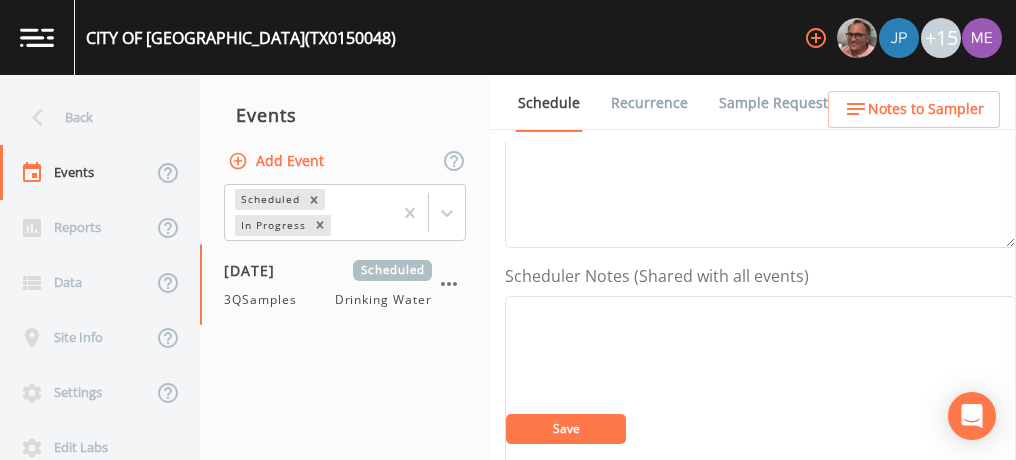 scroll, scrollTop: 437, scrollLeft: 0, axis: vertical 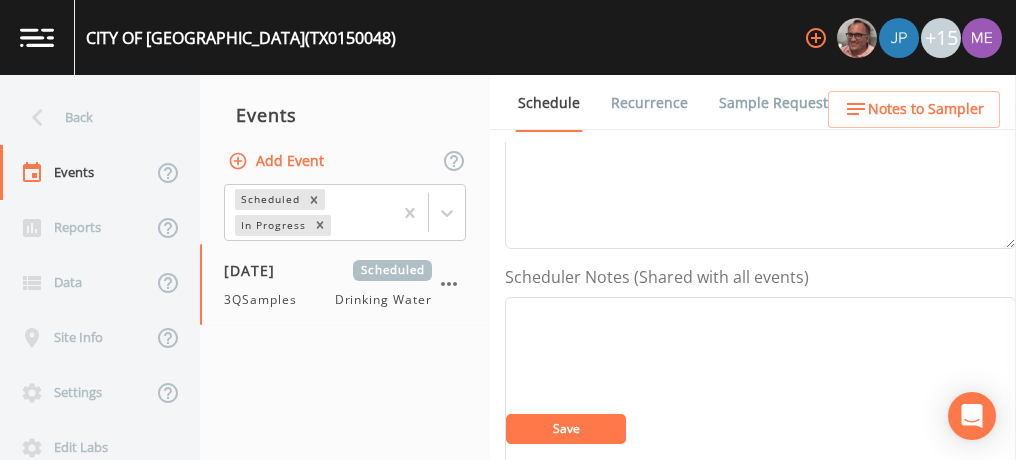 click on "Sample Requests" at bounding box center [777, 103] 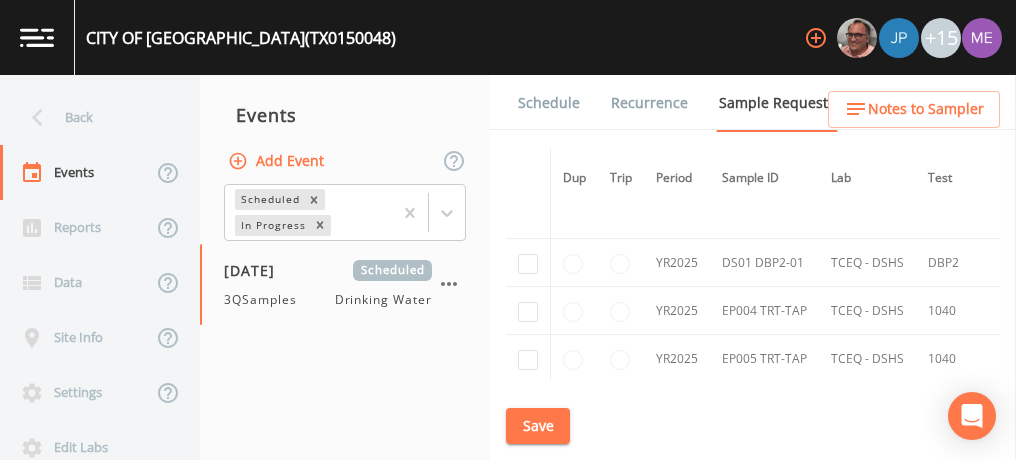 scroll, scrollTop: 891, scrollLeft: 0, axis: vertical 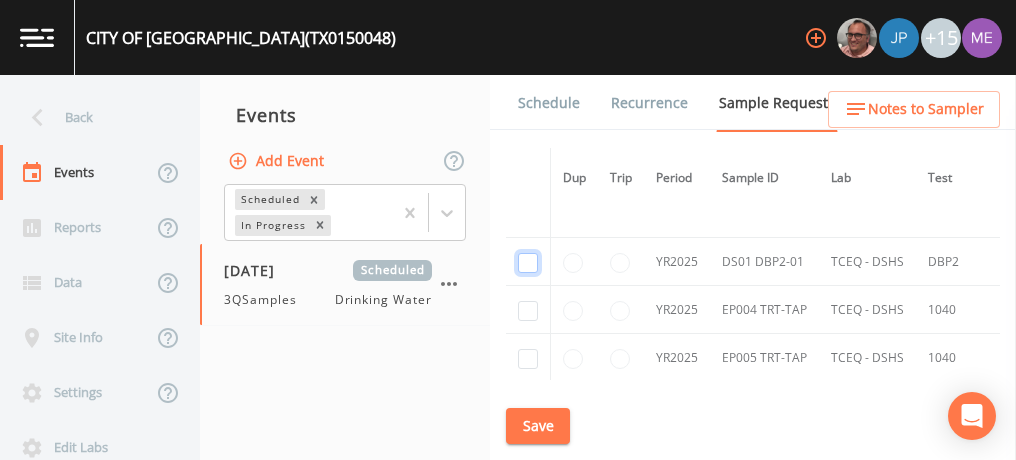 click at bounding box center [528, -623] 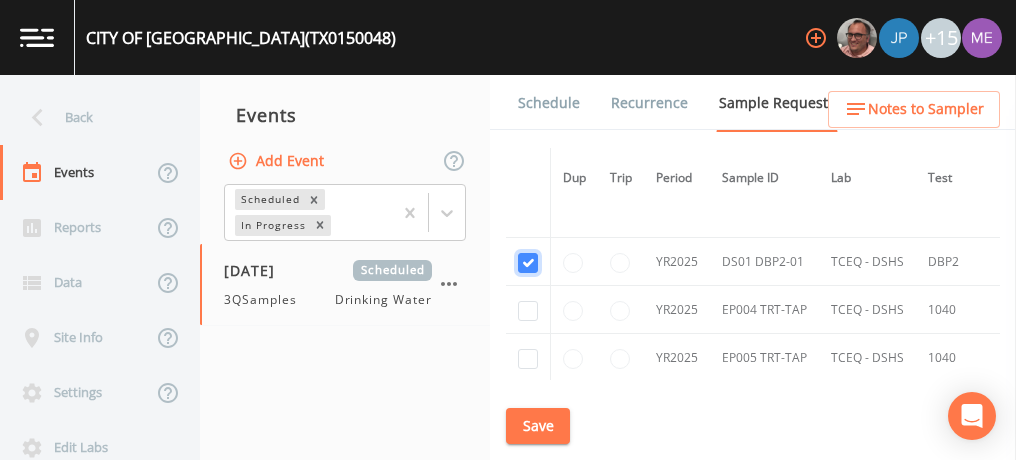 checkbox on "true" 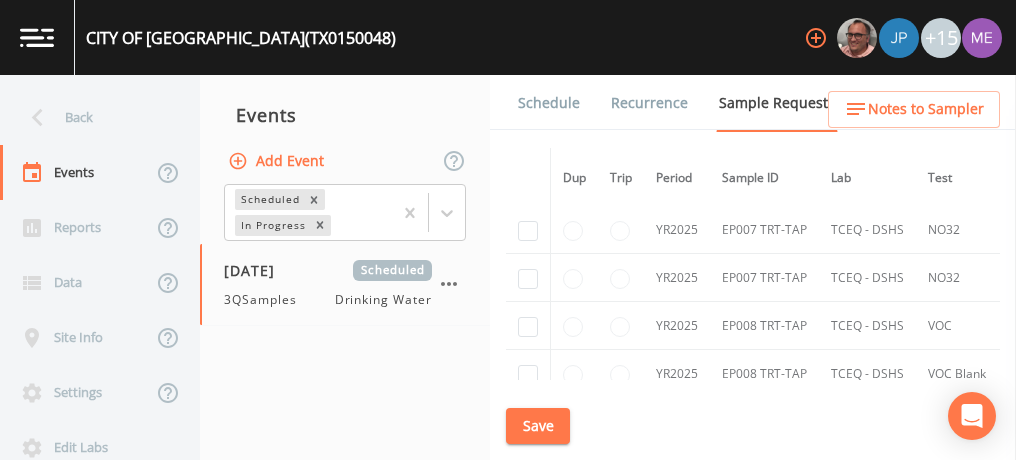 scroll, scrollTop: 1260, scrollLeft: 0, axis: vertical 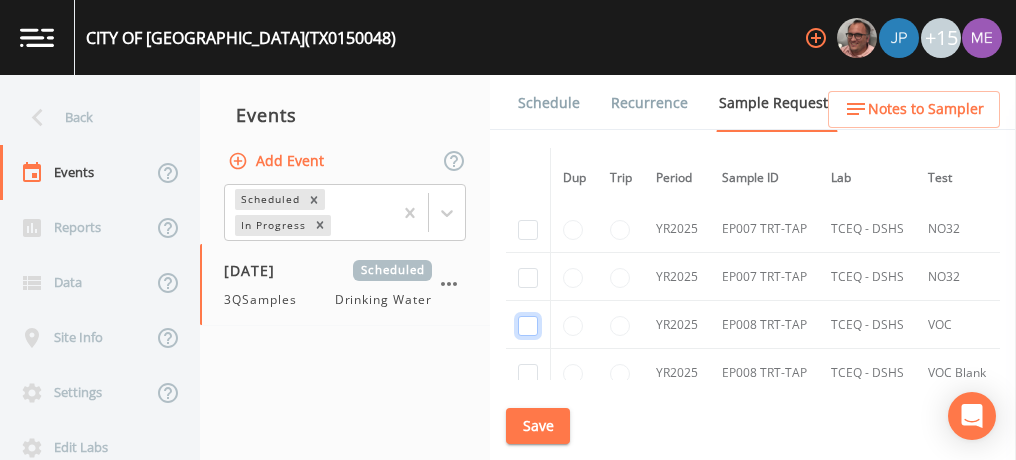 click at bounding box center [528, -302] 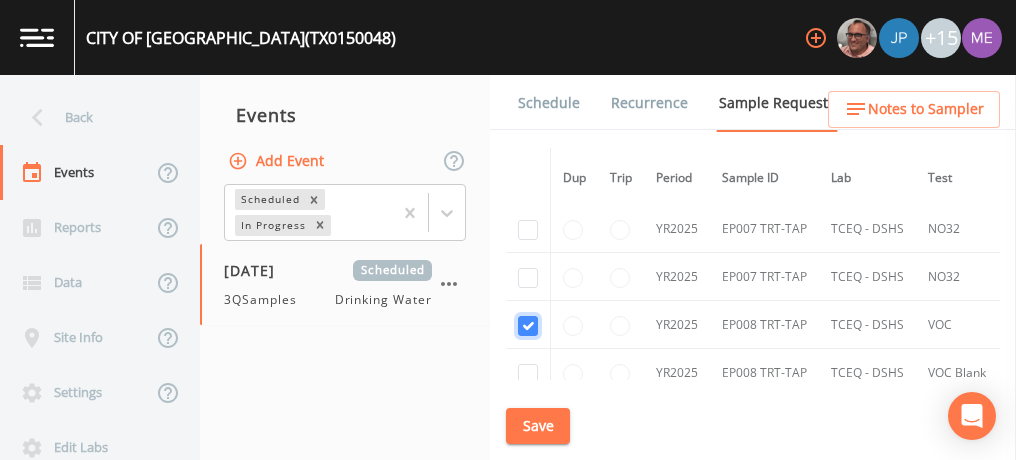 checkbox on "true" 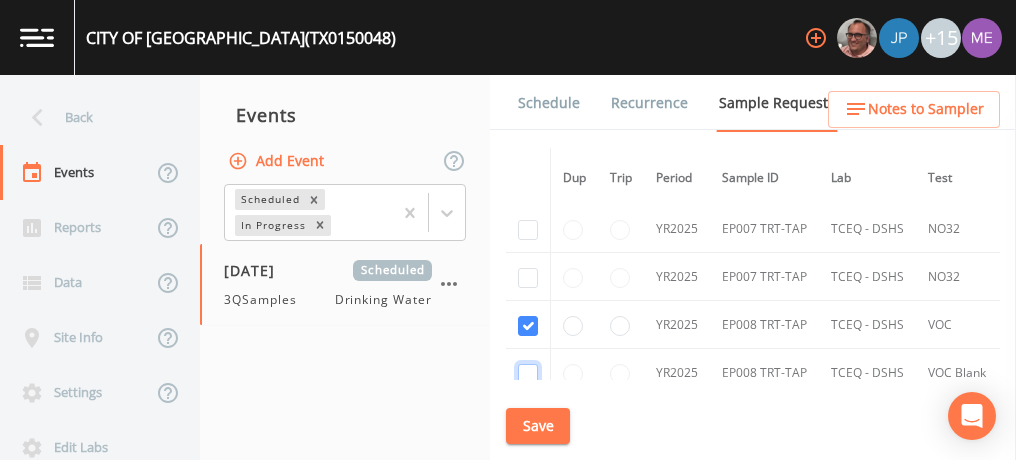 click at bounding box center [528, -187] 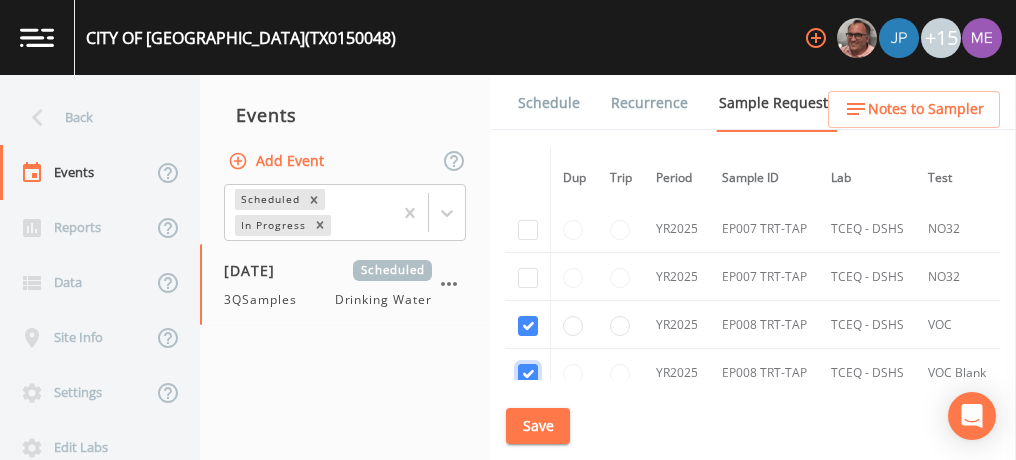 checkbox on "true" 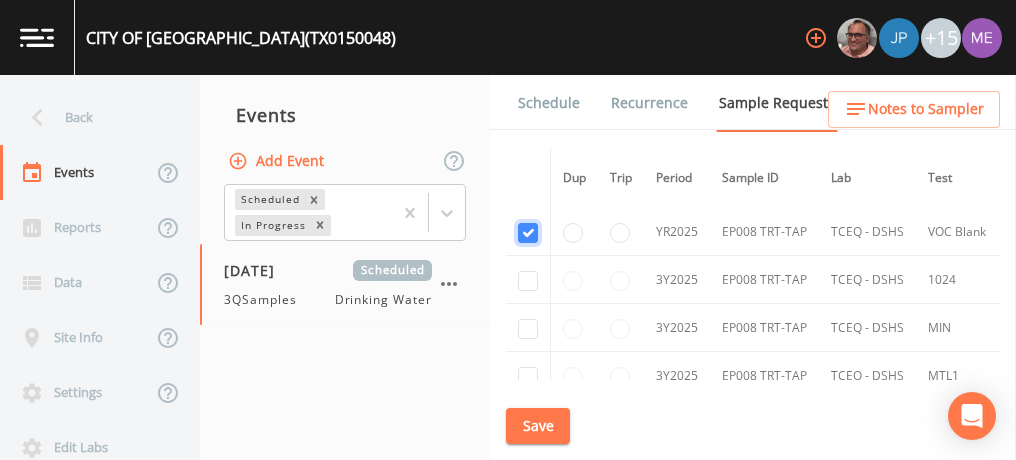 scroll, scrollTop: 1403, scrollLeft: 0, axis: vertical 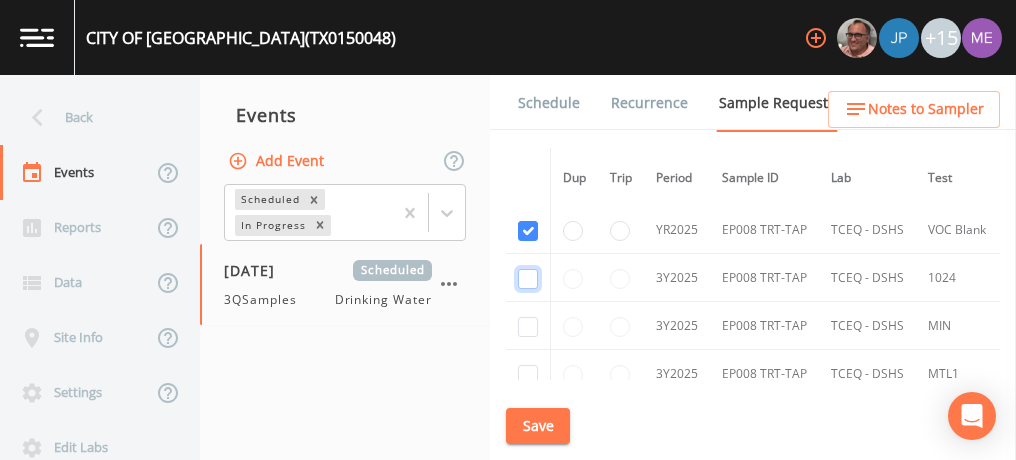 click at bounding box center [528, 279] 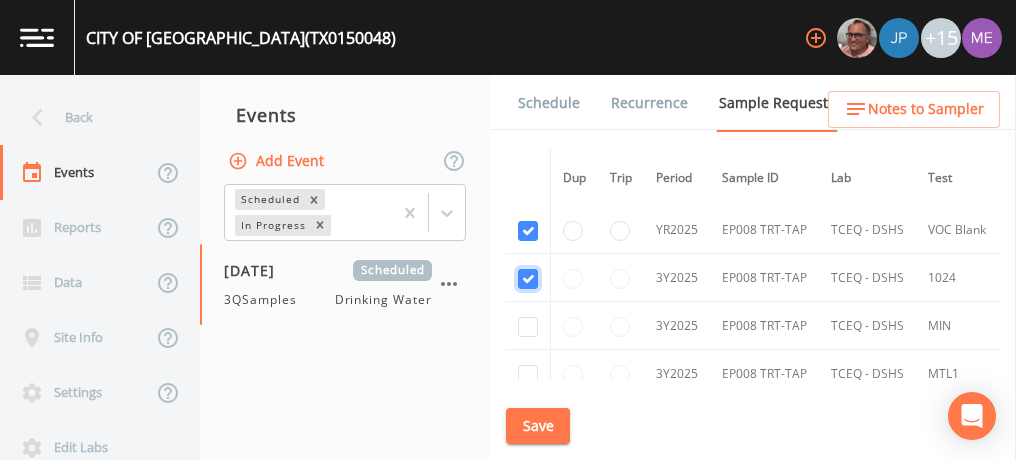 checkbox on "true" 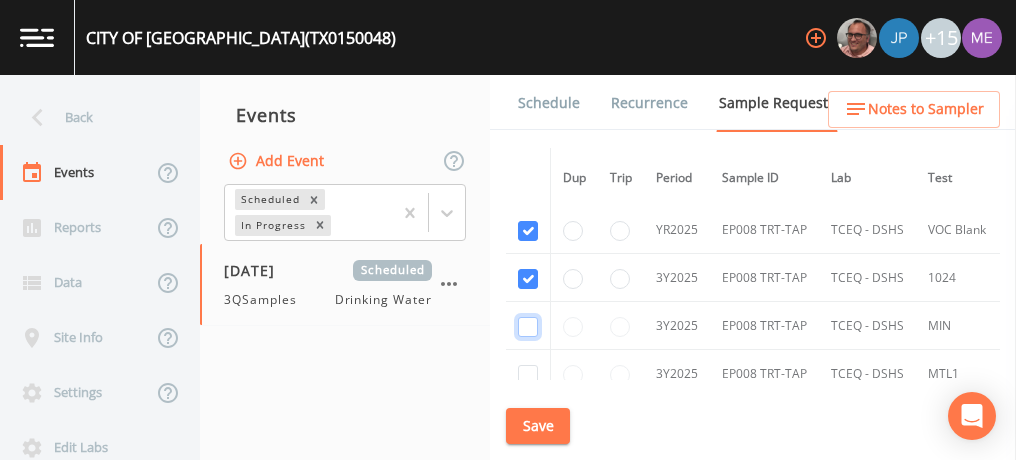 click at bounding box center (528, 327) 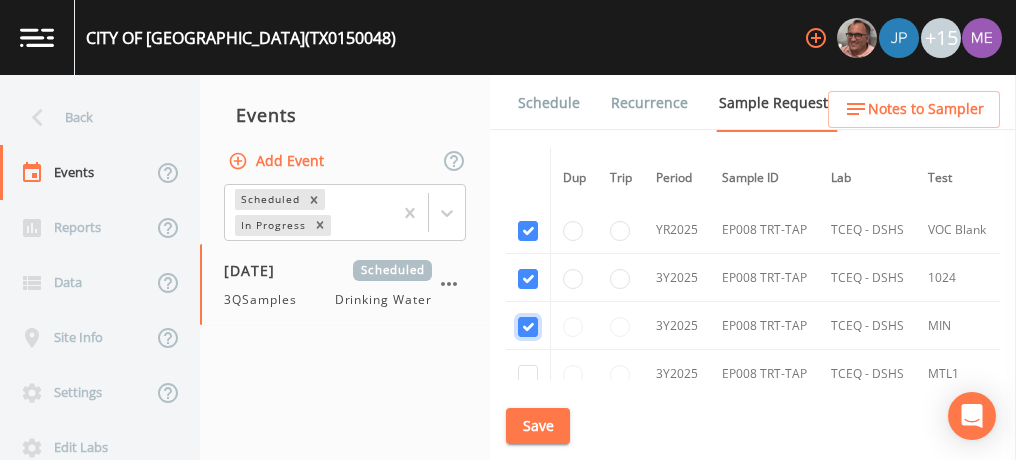 checkbox on "true" 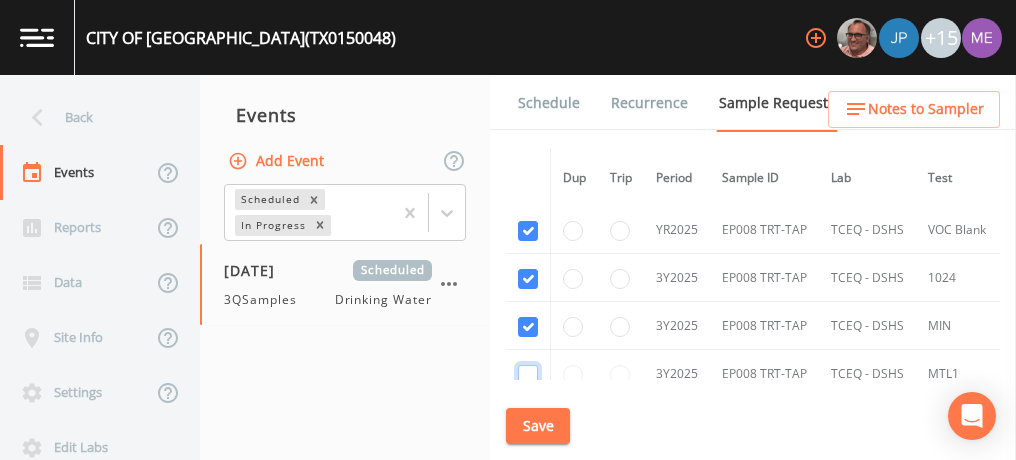 click at bounding box center [528, 375] 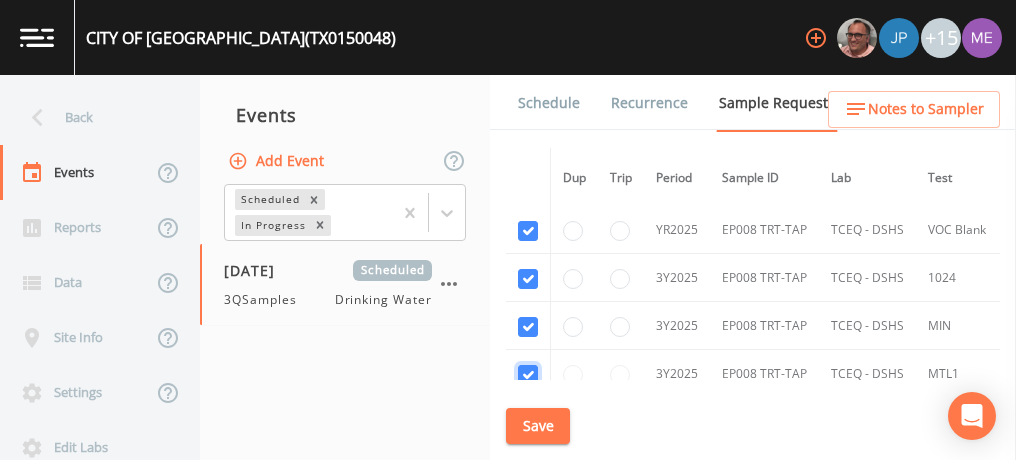 checkbox on "true" 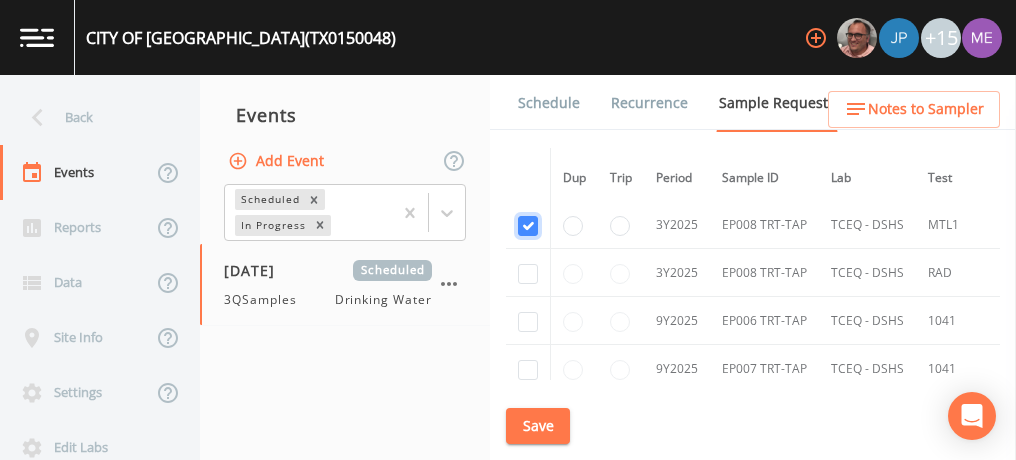 scroll, scrollTop: 1553, scrollLeft: 0, axis: vertical 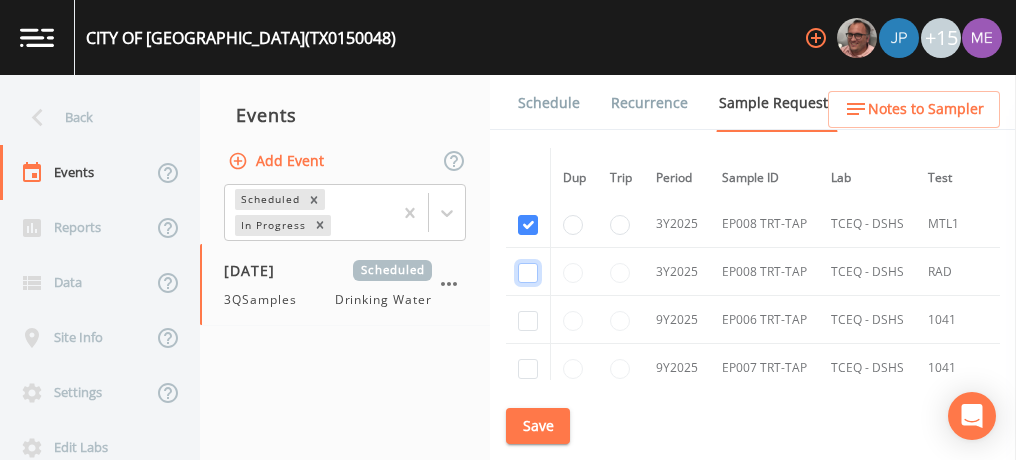 click at bounding box center (528, 273) 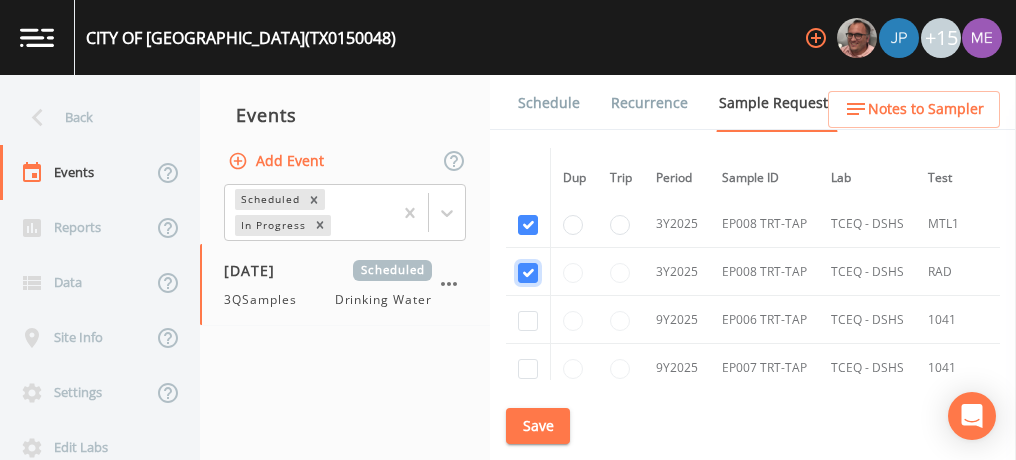 checkbox on "true" 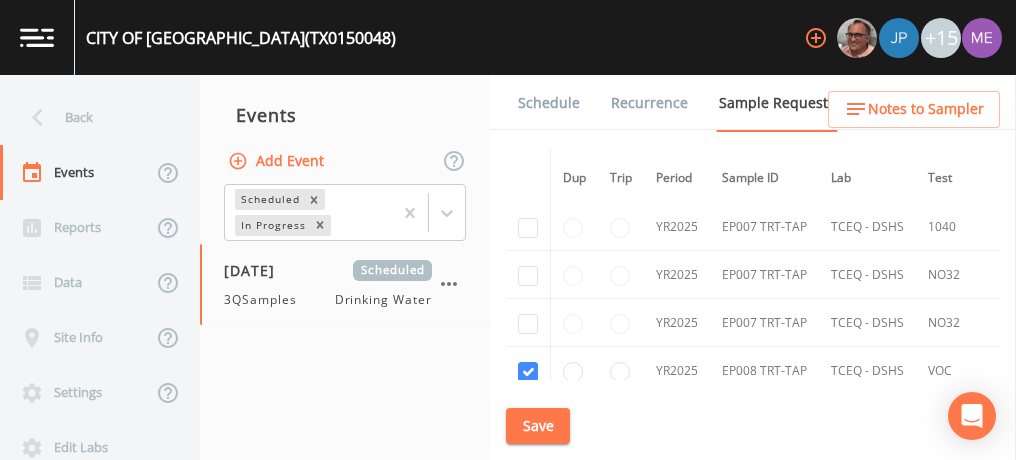 scroll, scrollTop: 1205, scrollLeft: 0, axis: vertical 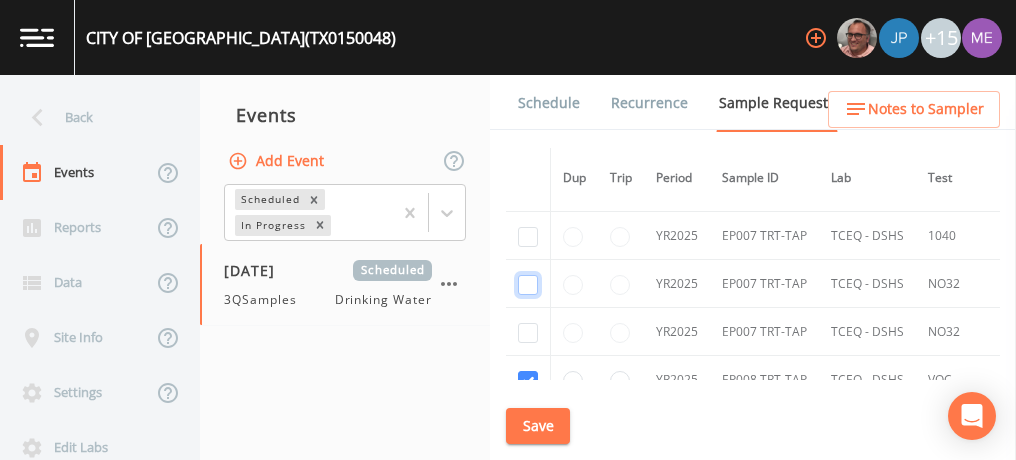 click at bounding box center [528, 285] 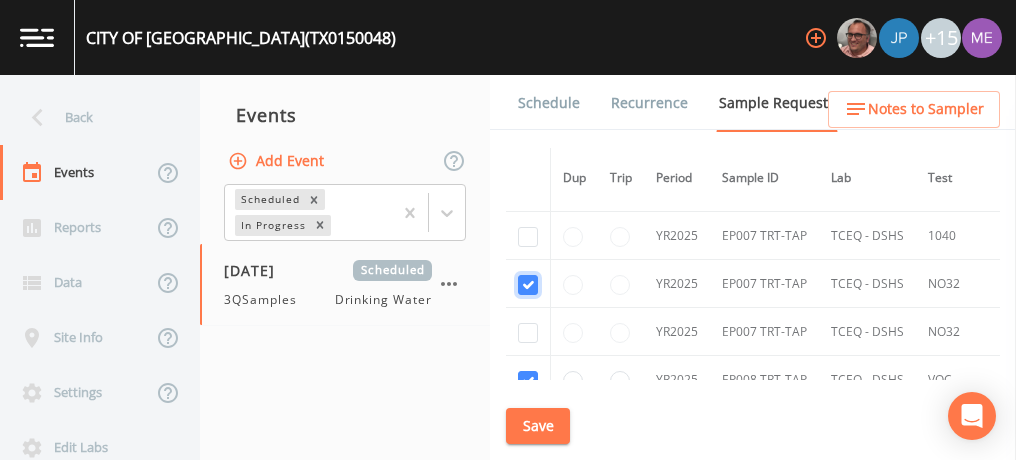 checkbox on "true" 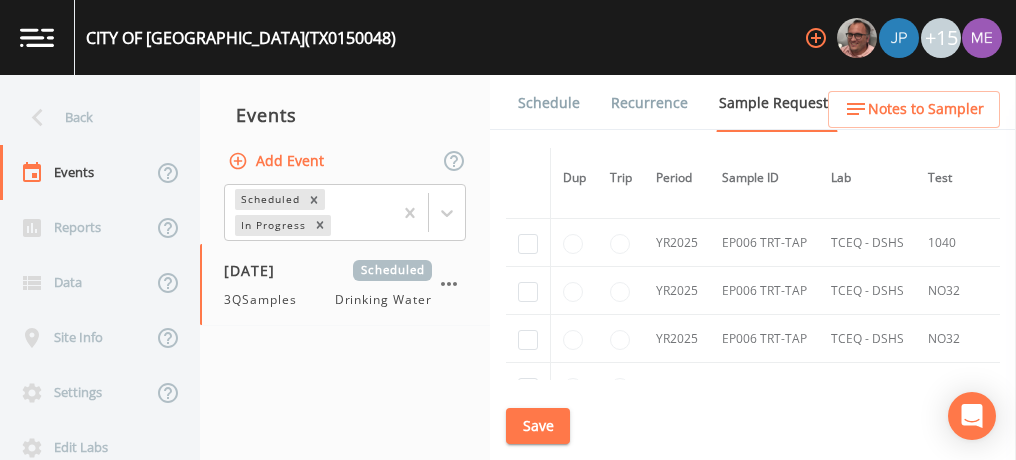 scroll, scrollTop: 904, scrollLeft: 0, axis: vertical 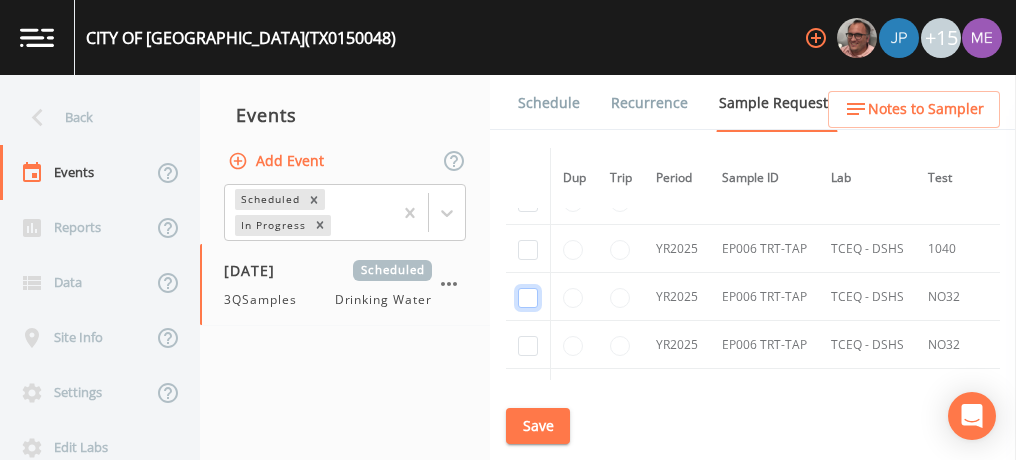 click at bounding box center [528, 298] 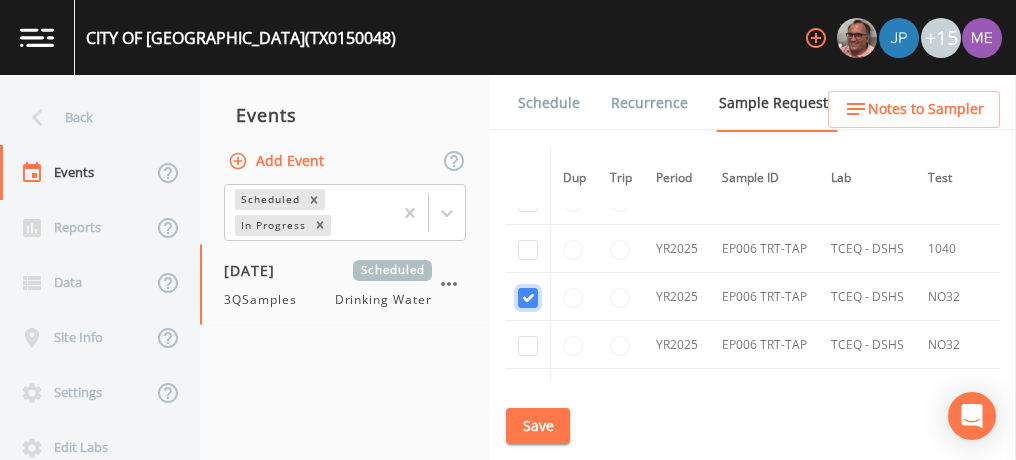 checkbox on "true" 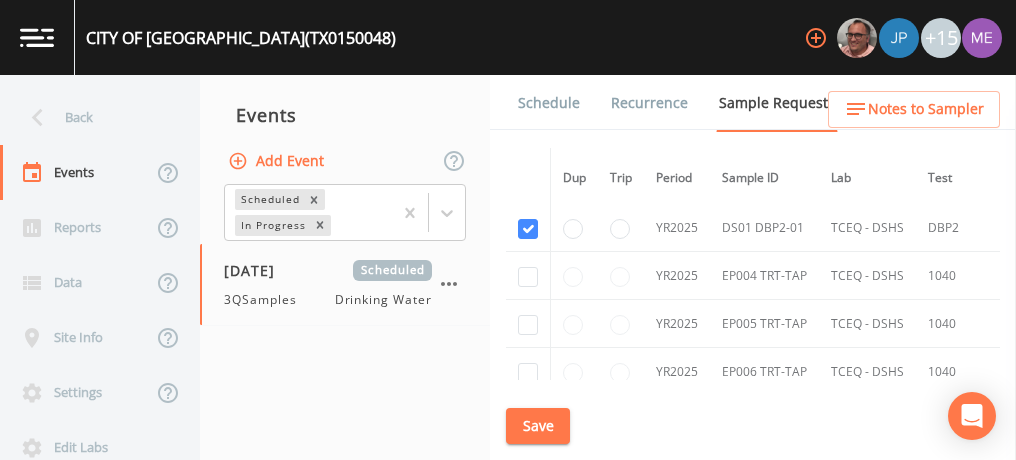 scroll, scrollTop: 782, scrollLeft: 0, axis: vertical 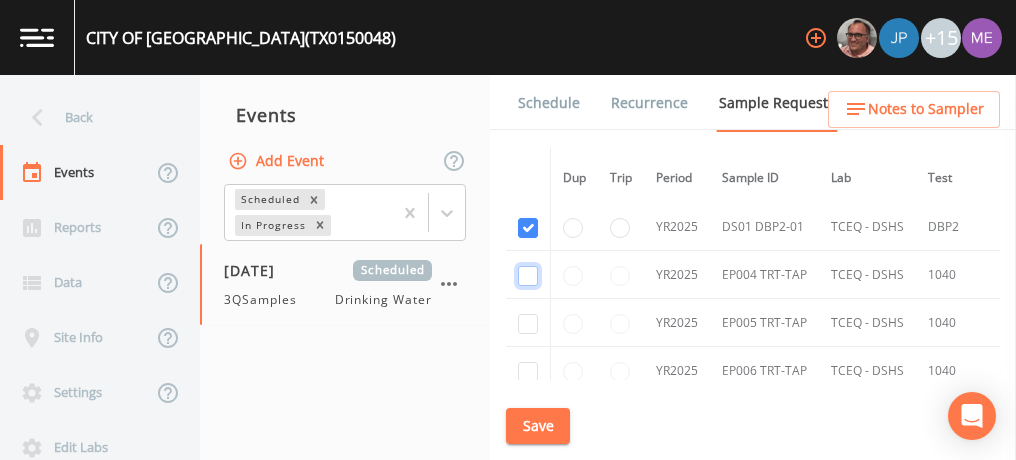 click at bounding box center (528, -426) 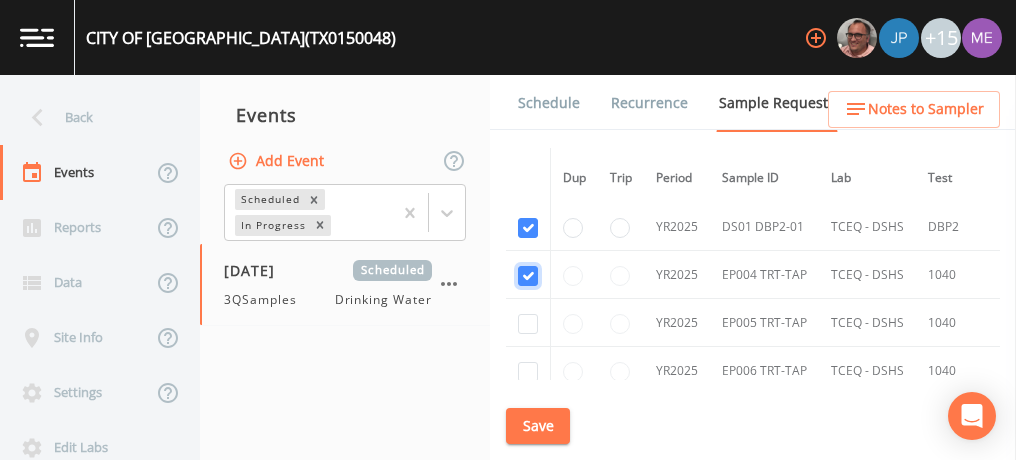 checkbox on "true" 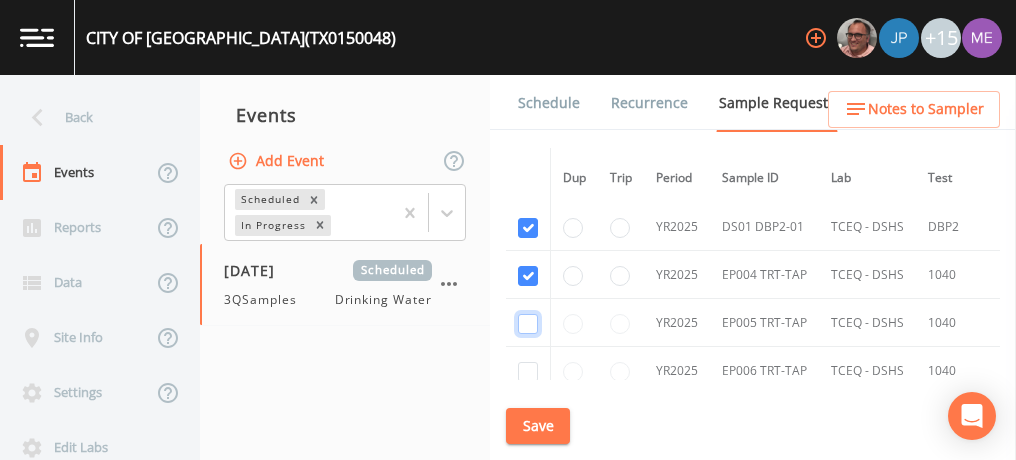 click at bounding box center [528, -329] 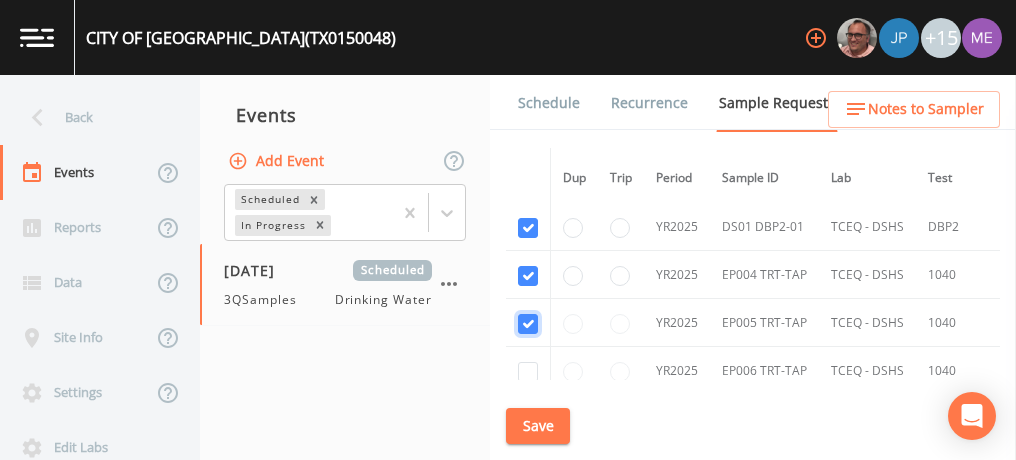 checkbox on "true" 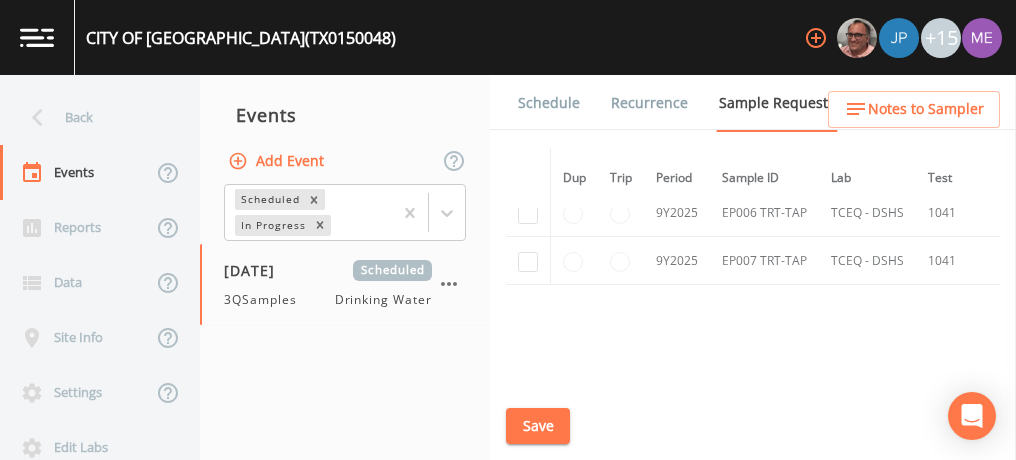 scroll, scrollTop: 1730, scrollLeft: 0, axis: vertical 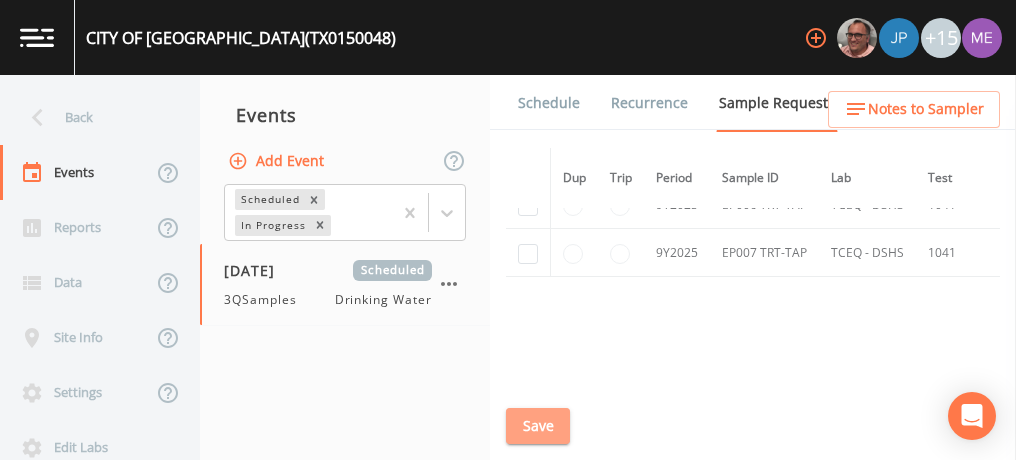 click on "Save" at bounding box center (538, 426) 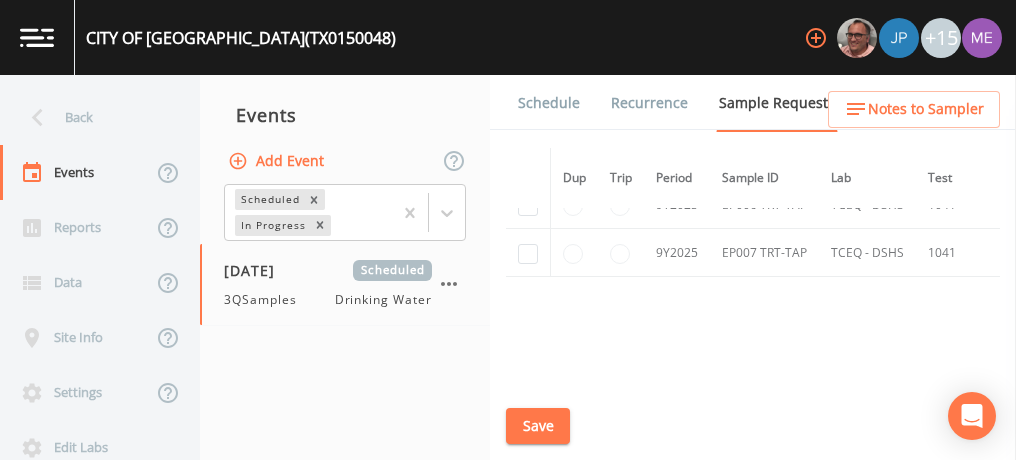 click on "Schedule" at bounding box center (549, 103) 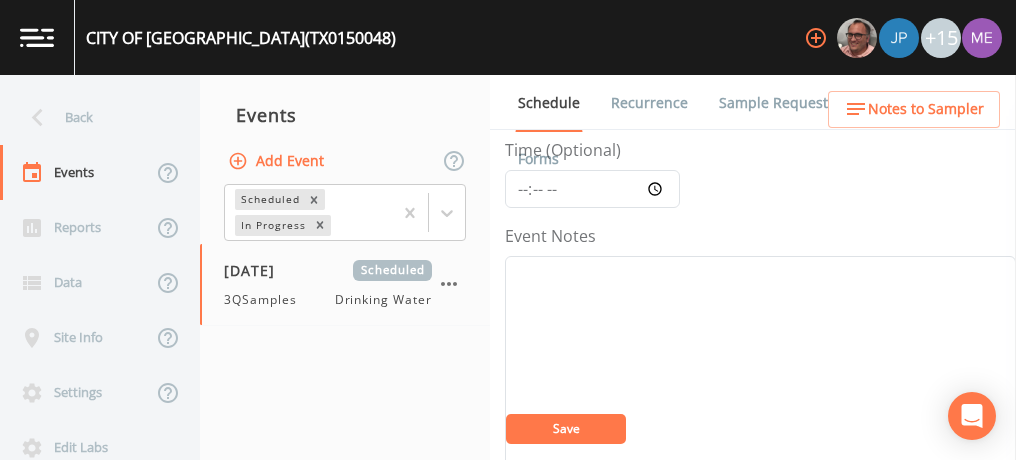 scroll, scrollTop: 177, scrollLeft: 0, axis: vertical 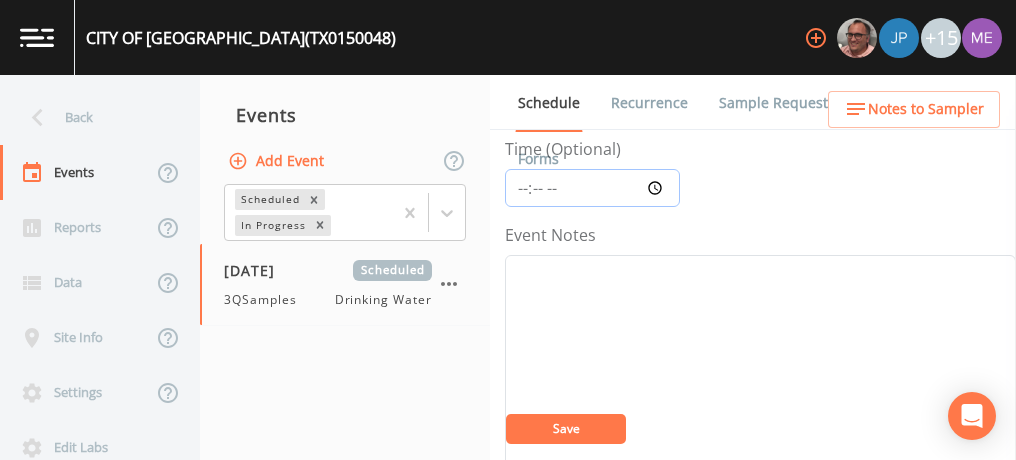 click on "Time (Optional)" at bounding box center [592, 188] 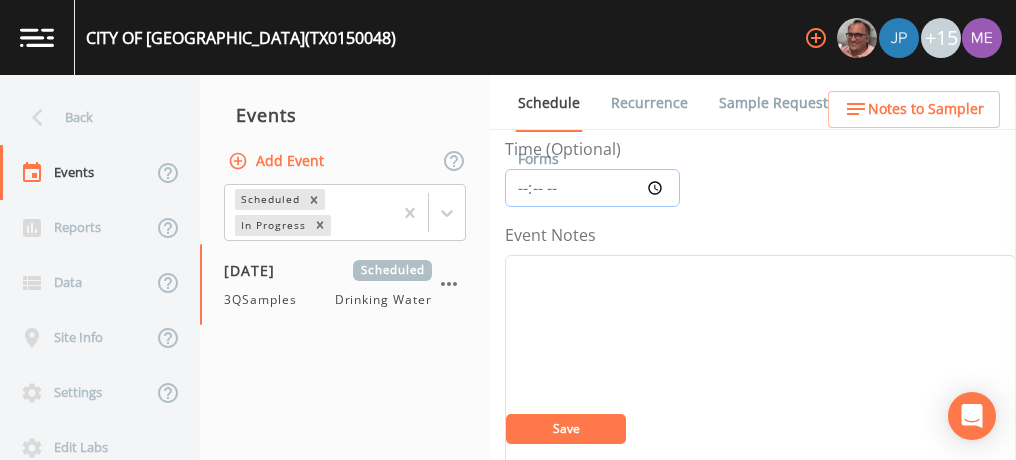 type on "09:00" 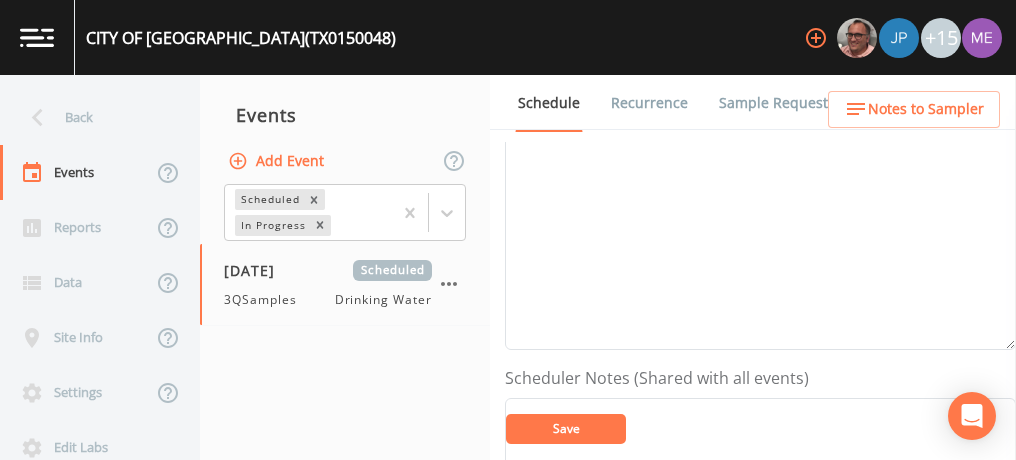scroll, scrollTop: 316, scrollLeft: 0, axis: vertical 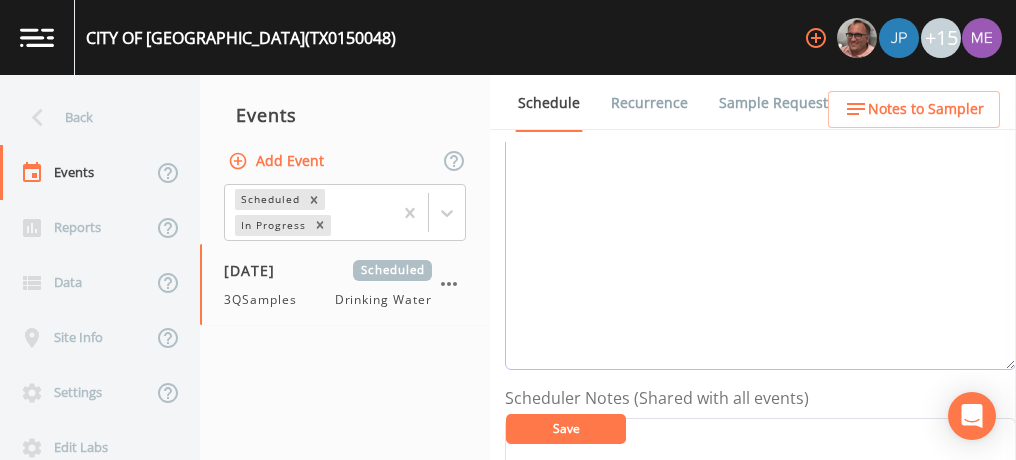 click on "Event Notes" at bounding box center (760, 243) 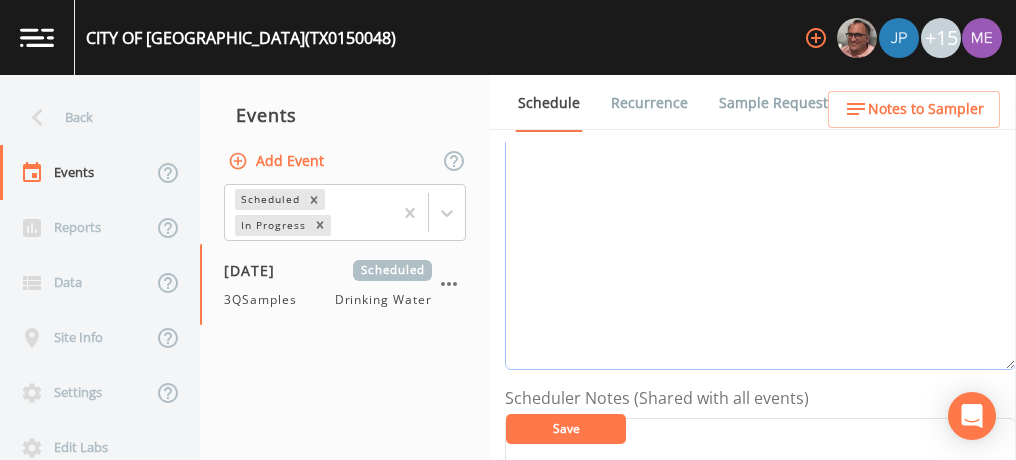 scroll, scrollTop: 294, scrollLeft: 0, axis: vertical 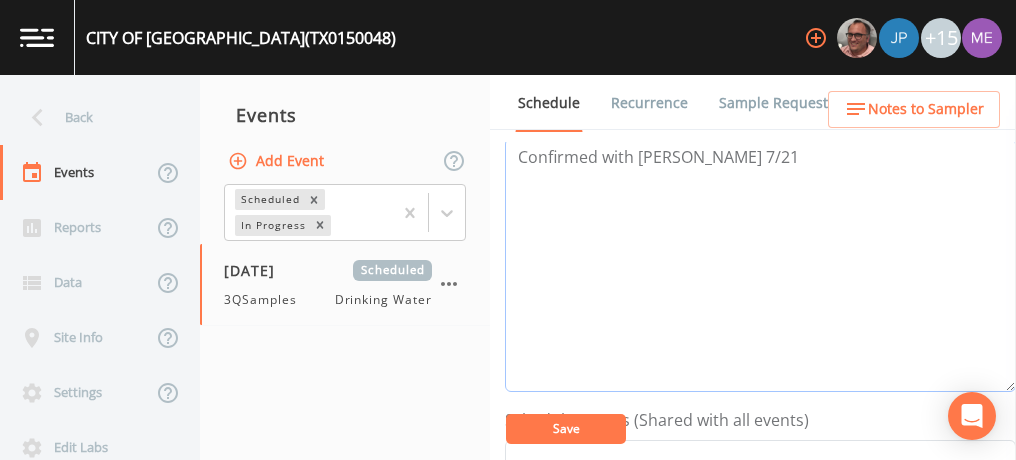 type on "Confirmed with [PERSON_NAME] 7/21" 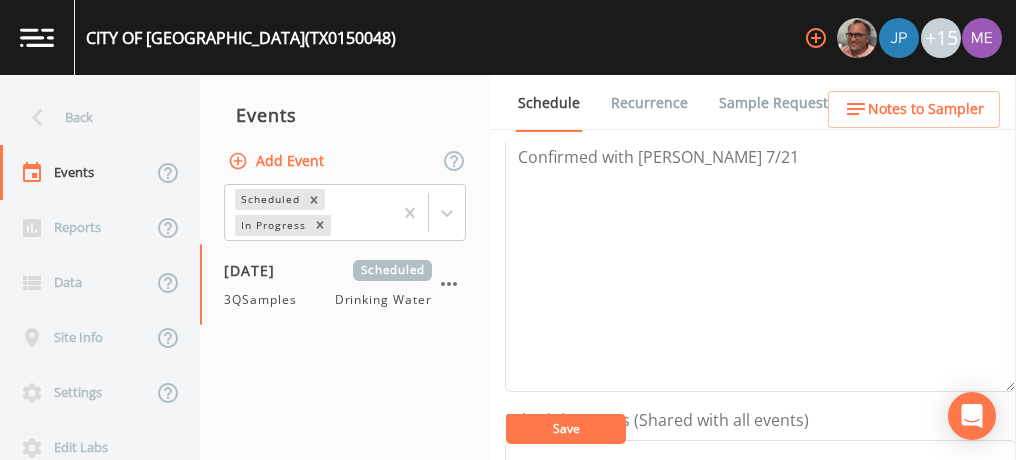 click on "Save" at bounding box center [566, 429] 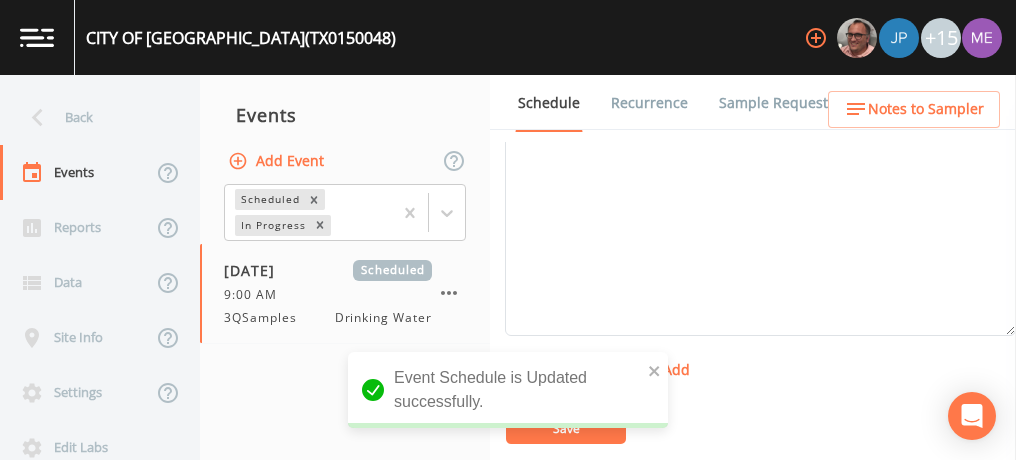 scroll, scrollTop: 711, scrollLeft: 0, axis: vertical 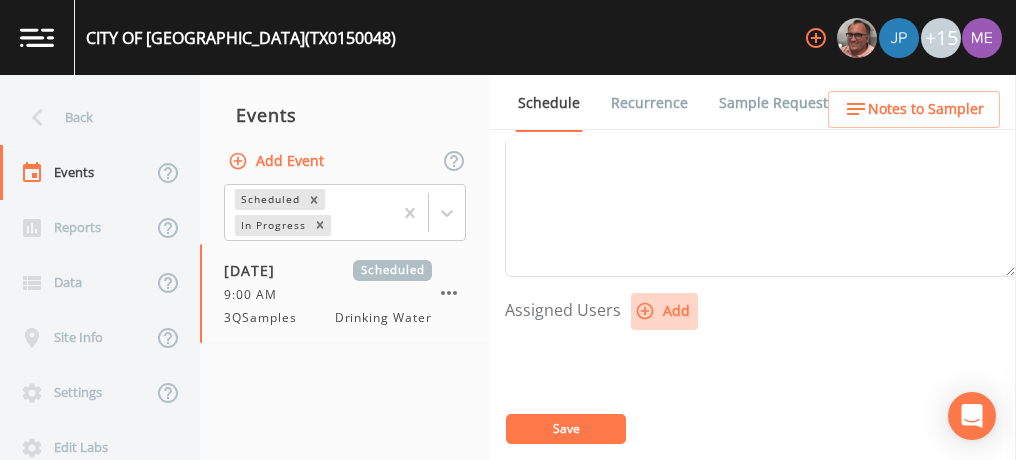 click 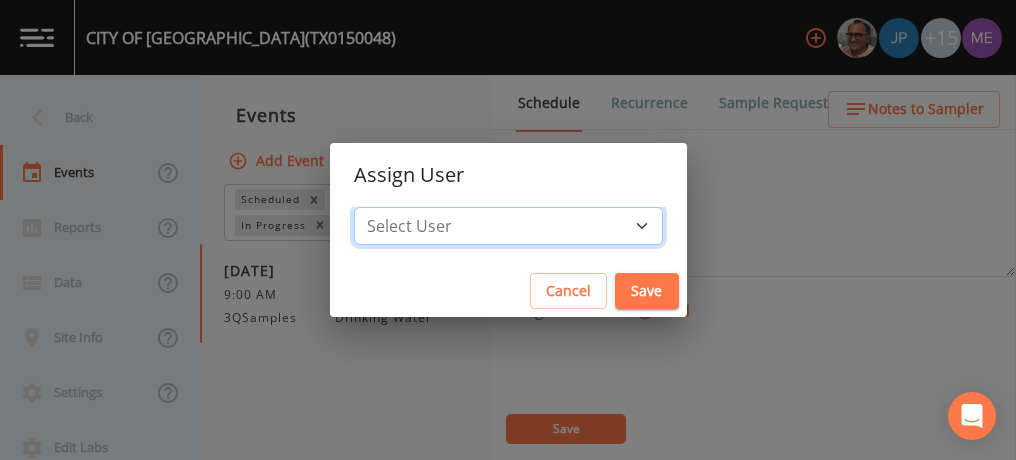 click on "Select User [PERSON_NAME] [PERSON_NAME]  [PERSON_NAME] [PERSON_NAME]  [PERSON_NAME] [PERSON_NAME] [PERSON_NAME] [PERSON_NAME] [PERSON_NAME] [PERSON_NAME][EMAIL_ADDRESS][DOMAIN_NAME] [PERSON_NAME] [PERSON_NAME] [PERSON_NAME] [PERSON_NAME] [PERSON_NAME] [PERSON_NAME] [PERSON_NAME][EMAIL_ADDRESS][DOMAIN_NAME]" at bounding box center (508, 226) 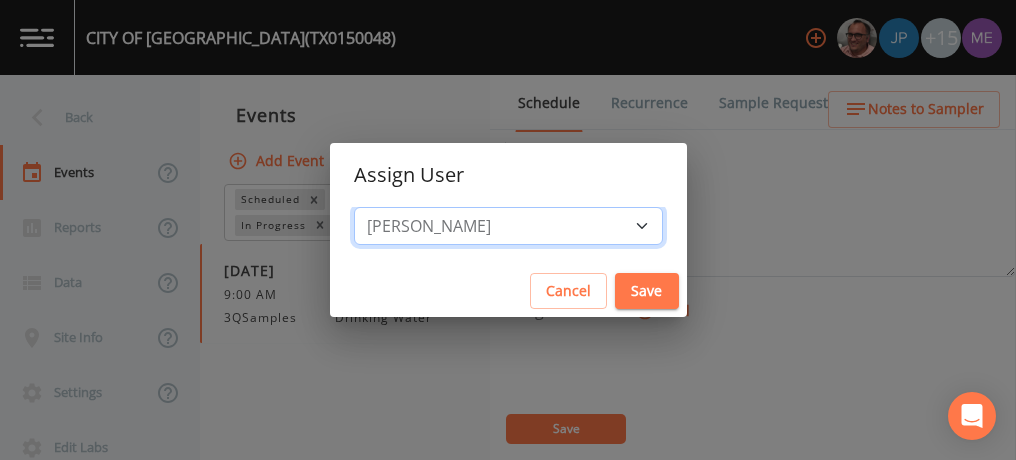 click on "Select User [PERSON_NAME] [PERSON_NAME]  [PERSON_NAME] [PERSON_NAME]  [PERSON_NAME] [PERSON_NAME] [PERSON_NAME] [PERSON_NAME] [PERSON_NAME] [PERSON_NAME][EMAIL_ADDRESS][DOMAIN_NAME] [PERSON_NAME] [PERSON_NAME] [PERSON_NAME] [PERSON_NAME] [PERSON_NAME] [PERSON_NAME] [PERSON_NAME][EMAIL_ADDRESS][DOMAIN_NAME]" at bounding box center (508, 226) 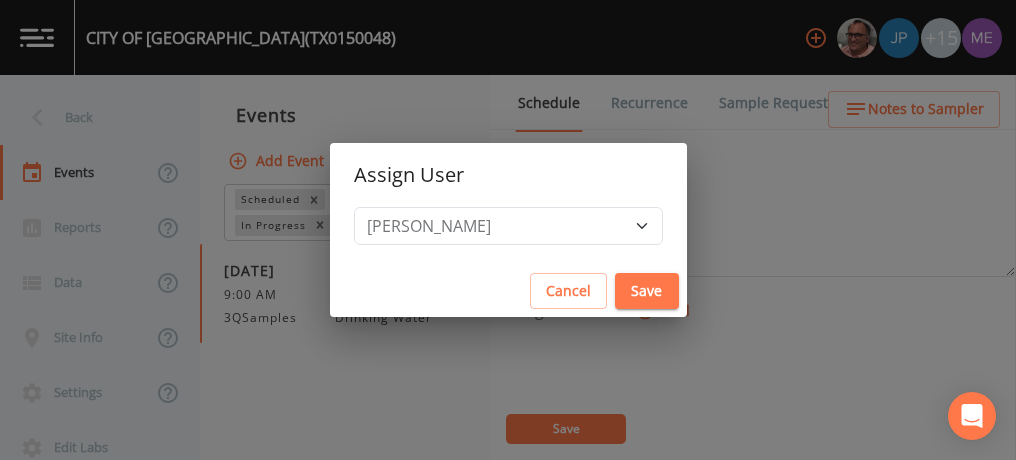 click on "Save" at bounding box center (647, 291) 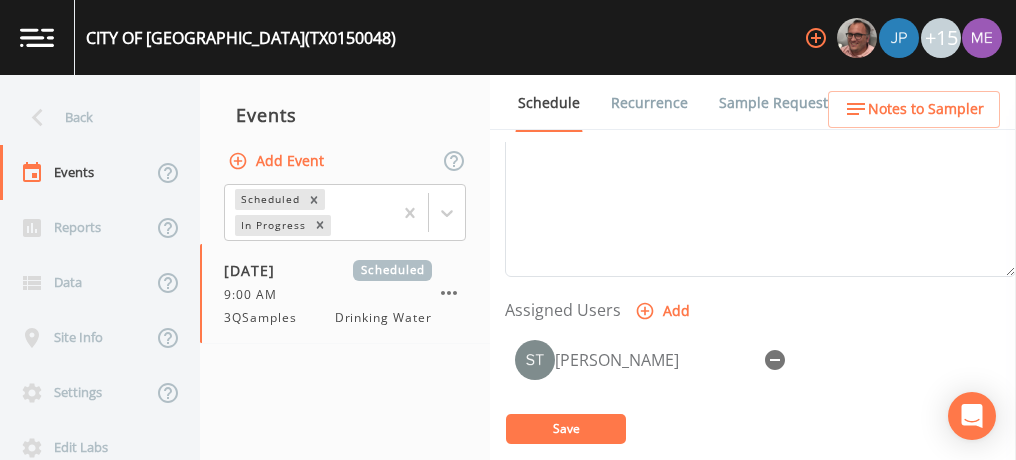 select 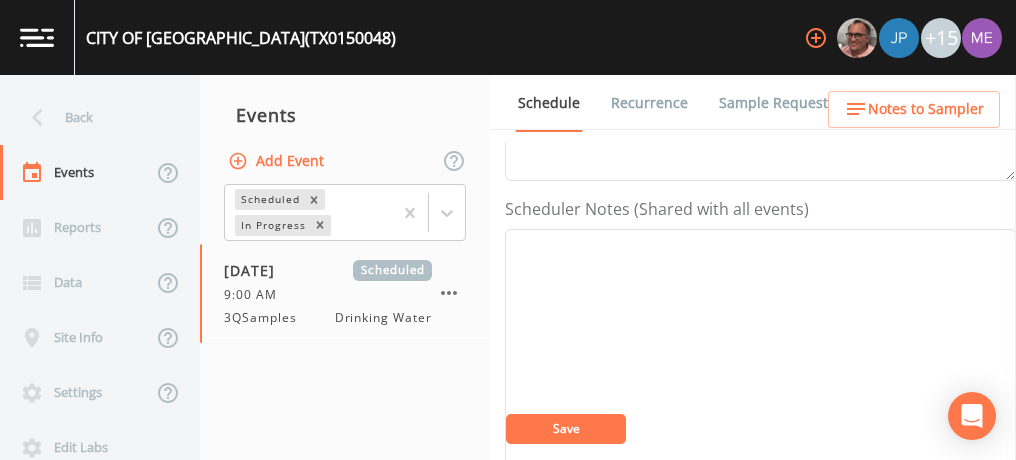 scroll, scrollTop: 503, scrollLeft: 0, axis: vertical 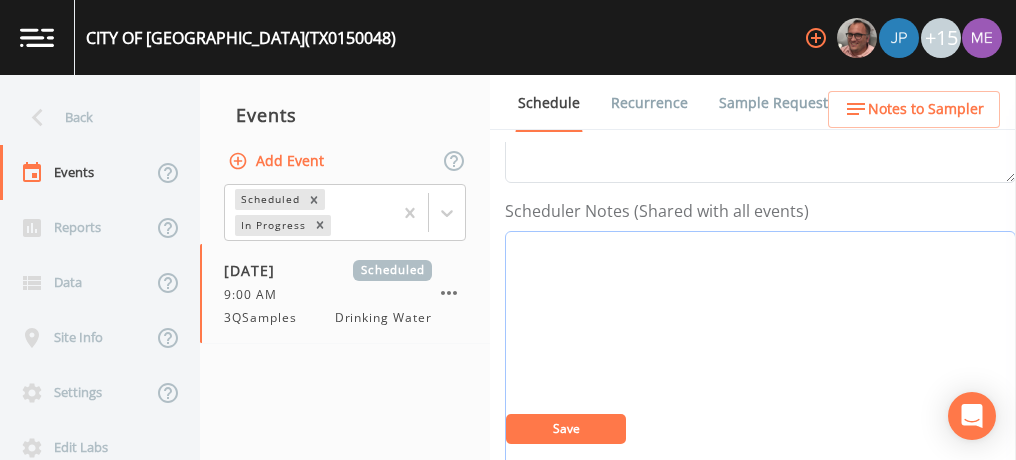 click on "Event Notes" at bounding box center (760, 358) 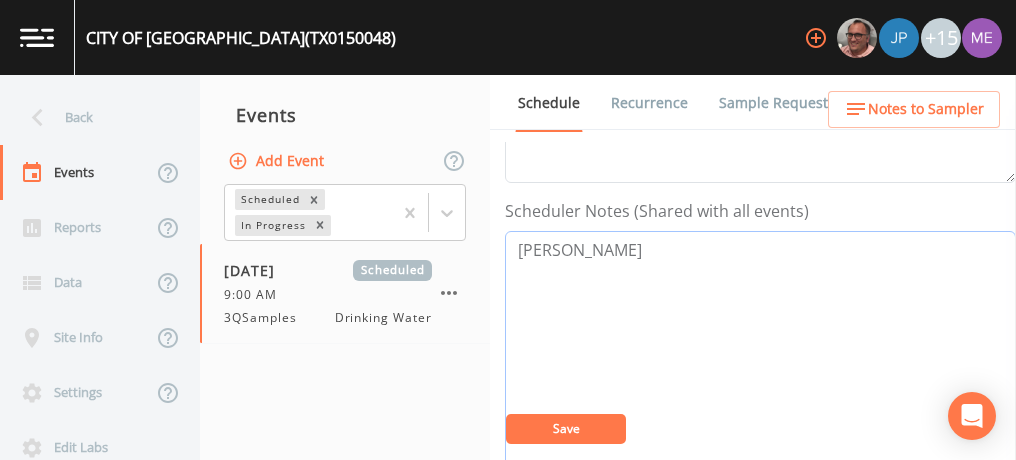 paste on "[PHONE_NUMBER]" 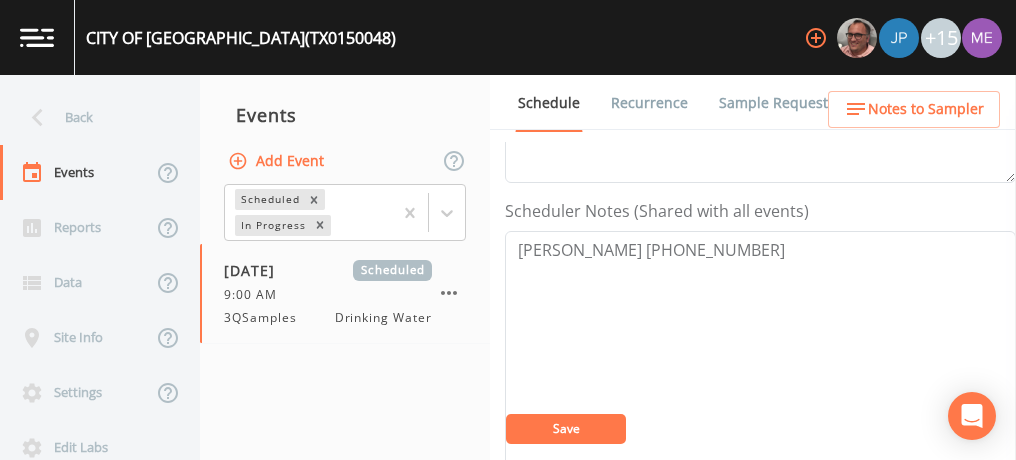 click on "Save" at bounding box center (566, 428) 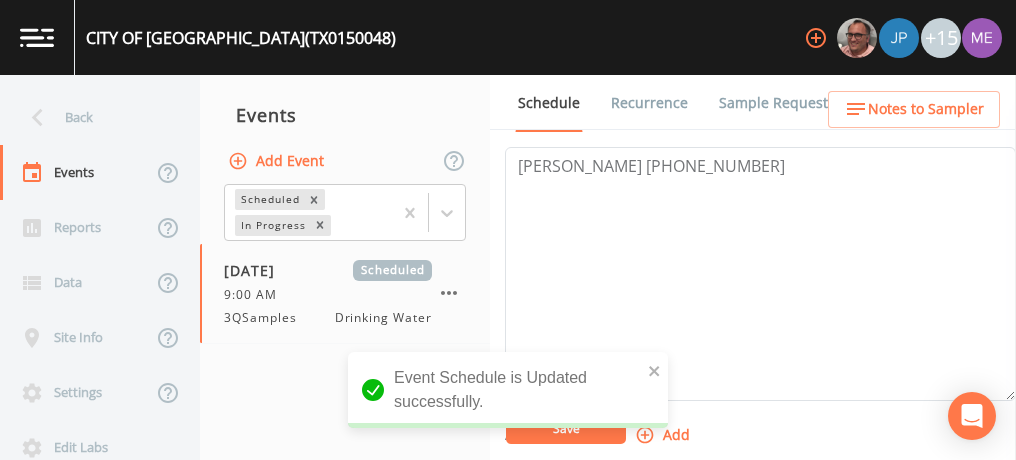 scroll, scrollTop: 578, scrollLeft: 0, axis: vertical 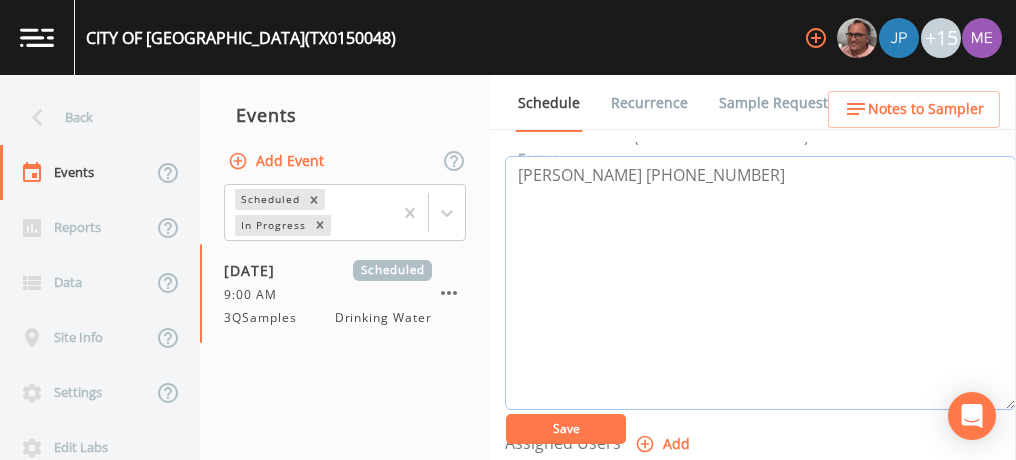 click on "[PERSON_NAME] [PHONE_NUMBER]" at bounding box center (760, 283) 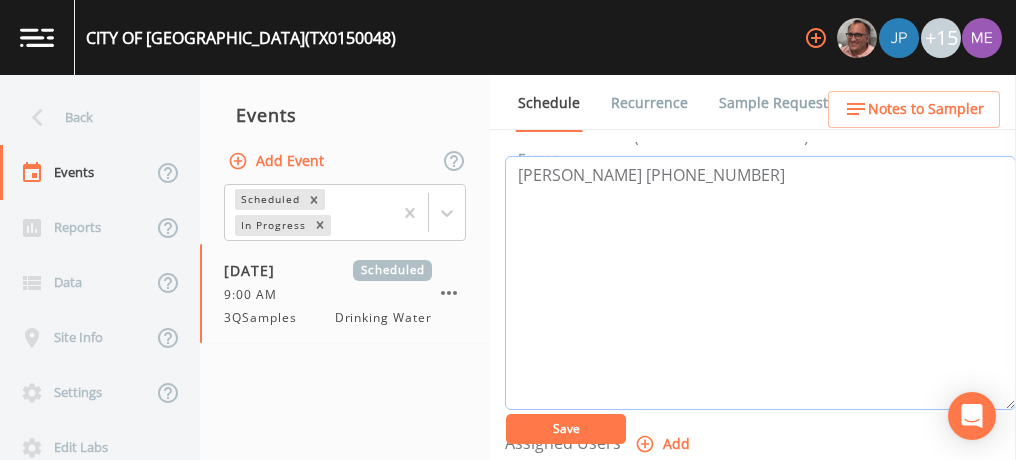 paste on "[STREET_ADDRESS]" 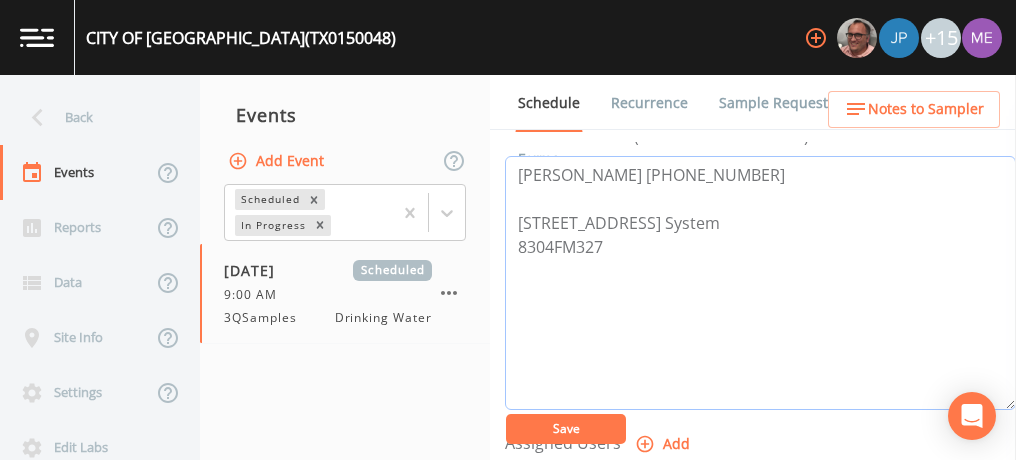 click on "[PERSON_NAME] [PHONE_NUMBER]
[STREET_ADDRESS] System
8304FM327" at bounding box center (760, 283) 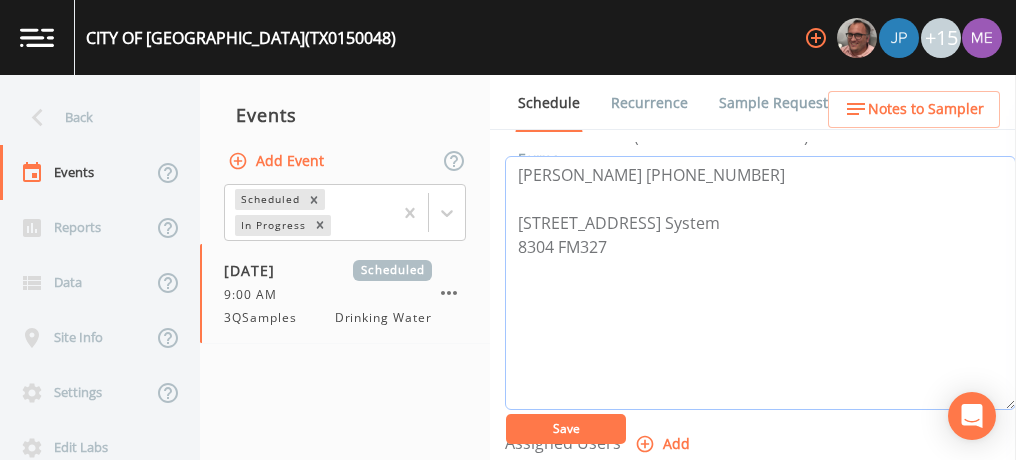 click on "[PERSON_NAME] [PHONE_NUMBER]
[STREET_ADDRESS] System
8304 FM327" at bounding box center [760, 283] 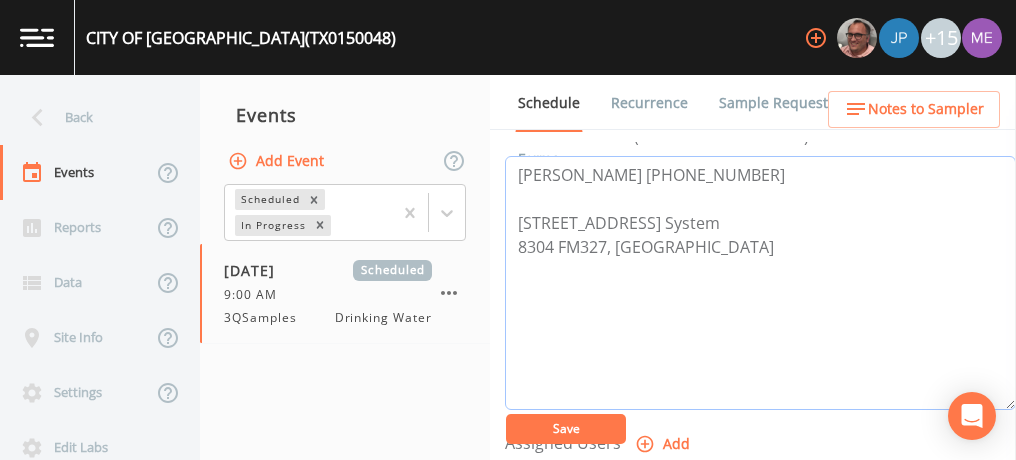 click on "[PERSON_NAME] [PHONE_NUMBER]
[STREET_ADDRESS] System
8304 FM327, [GEOGRAPHIC_DATA]" at bounding box center (760, 283) 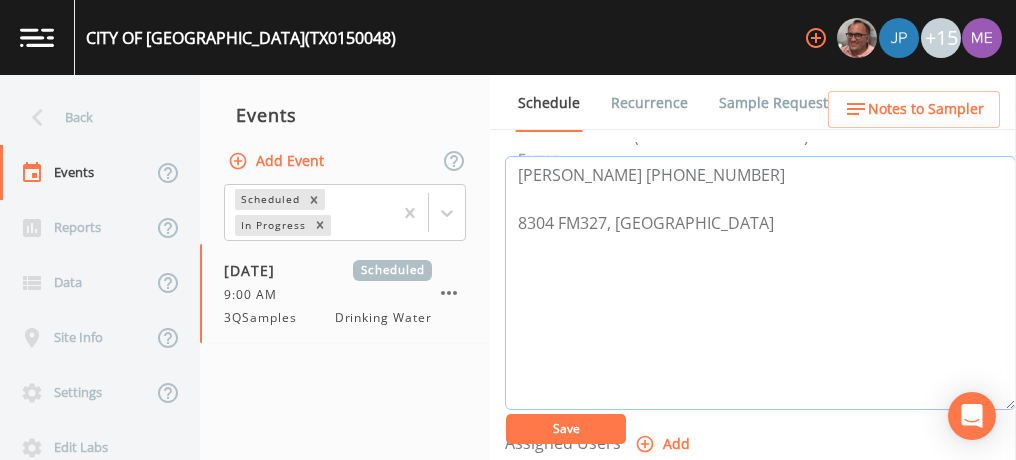 drag, startPoint x: 513, startPoint y: 170, endPoint x: 711, endPoint y: 219, distance: 203.97304 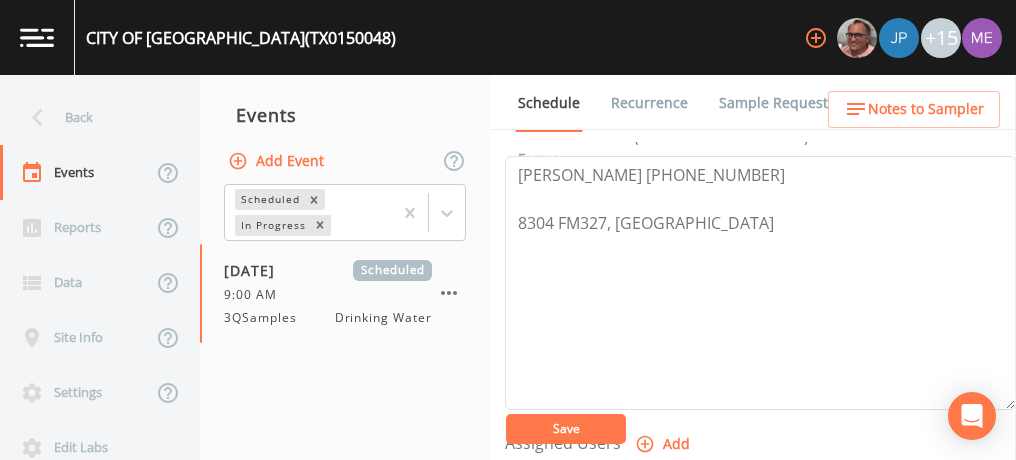 click on "Notes to Sampler" at bounding box center [926, 109] 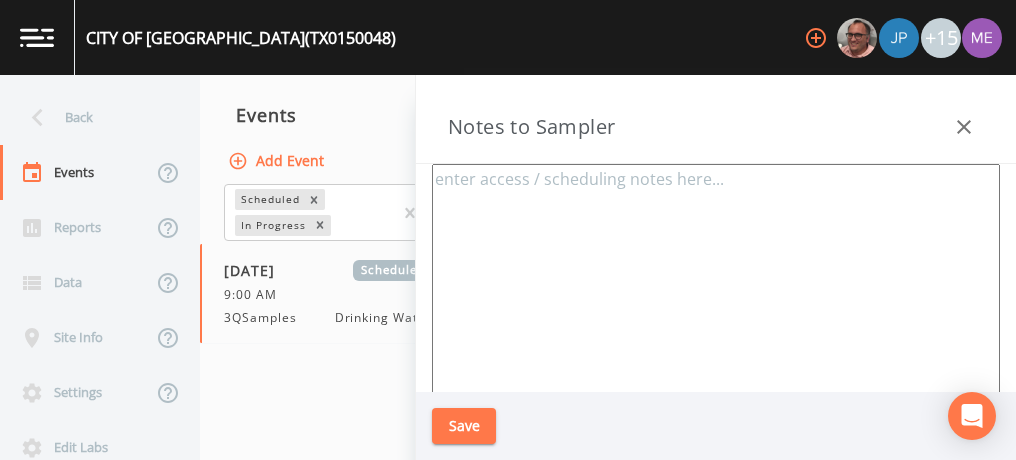 click at bounding box center [716, 407] 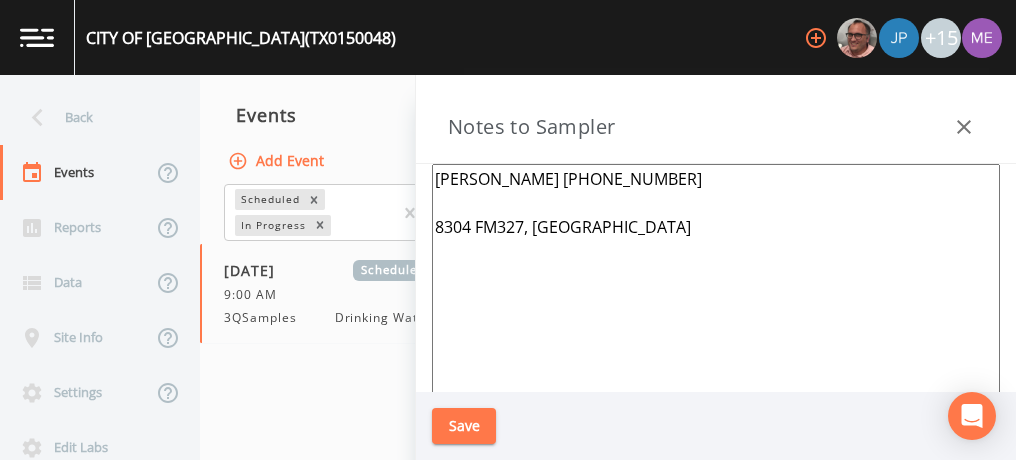 type on "[PERSON_NAME] [PHONE_NUMBER]
8304 FM327, [GEOGRAPHIC_DATA]" 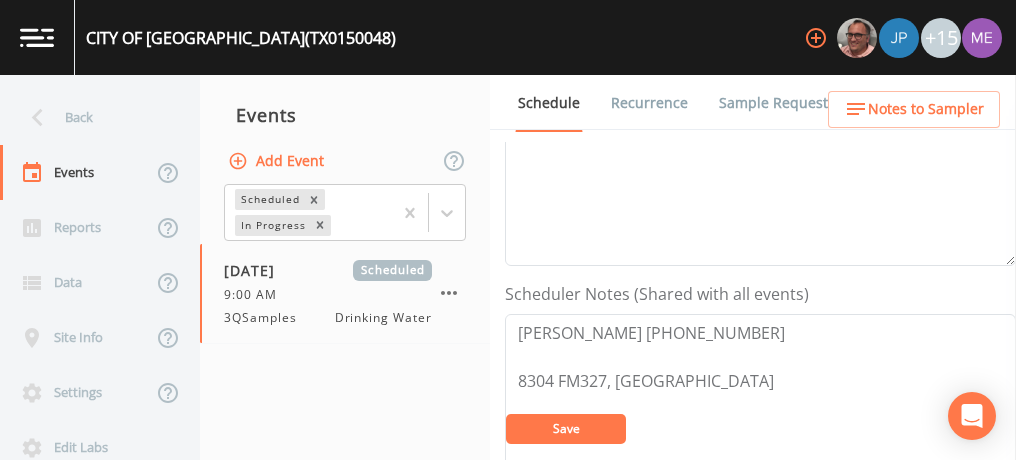 scroll, scrollTop: 421, scrollLeft: 0, axis: vertical 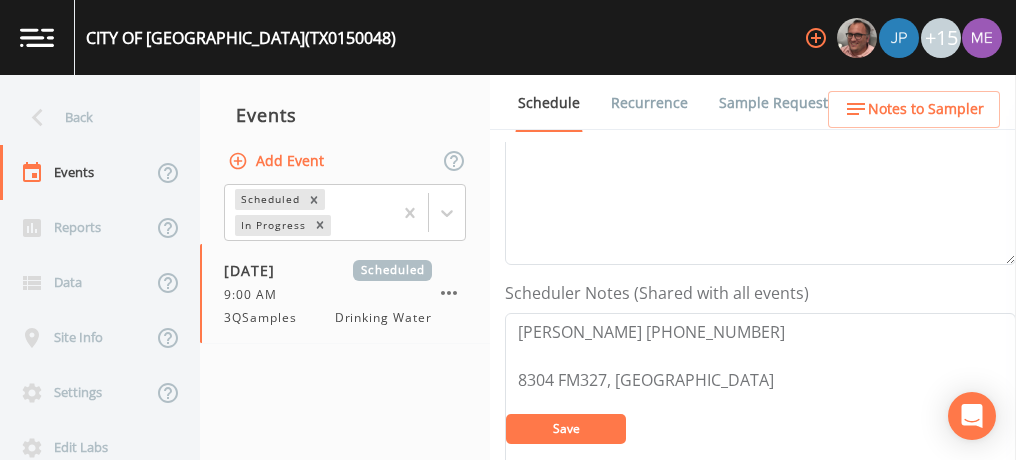 click on "Save" at bounding box center (566, 429) 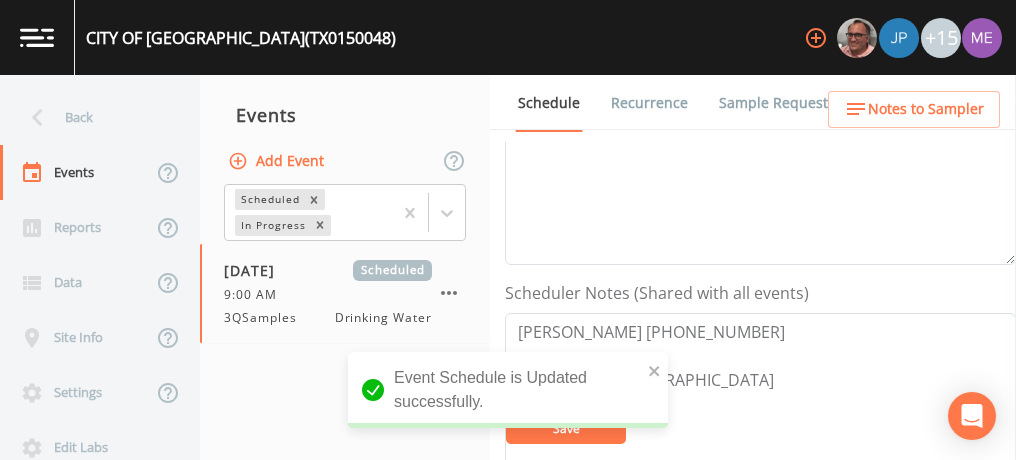 click on "Notes to Sampler" at bounding box center (926, 109) 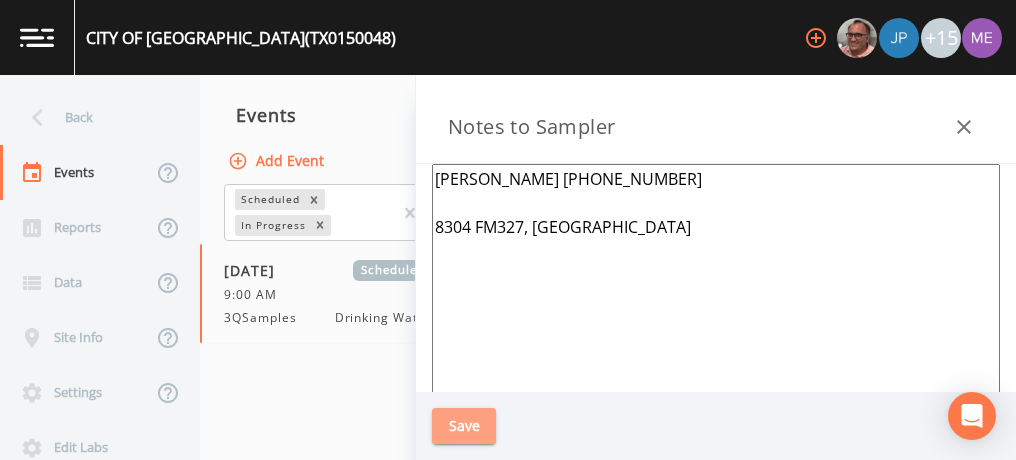 click on "Save" at bounding box center (464, 426) 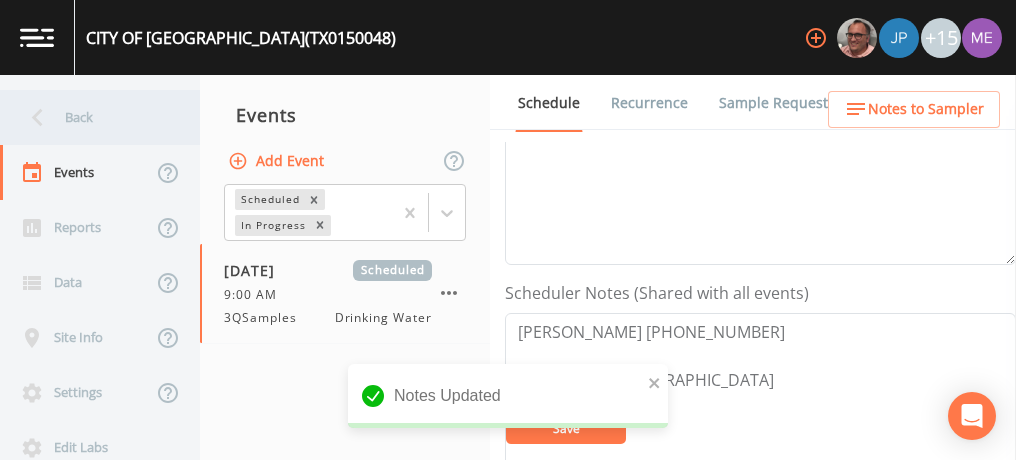 click on "Back" at bounding box center (90, 117) 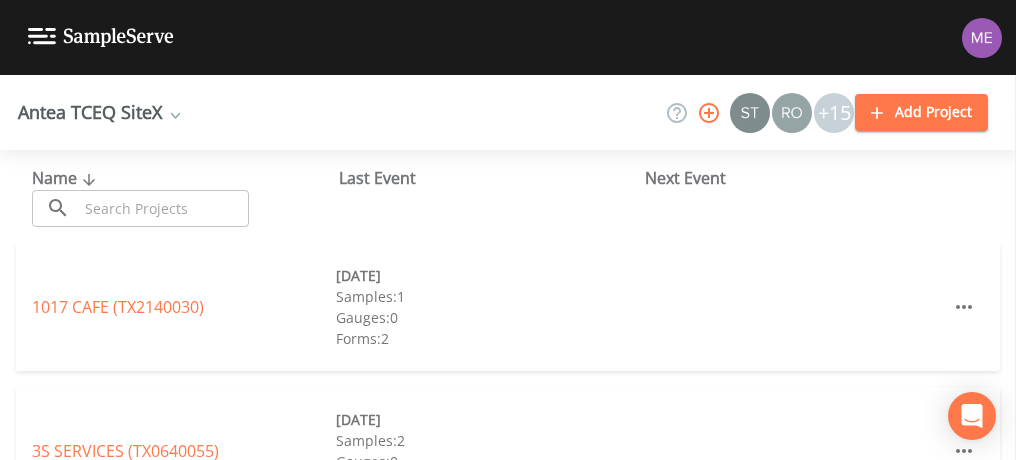 click at bounding box center [163, 208] 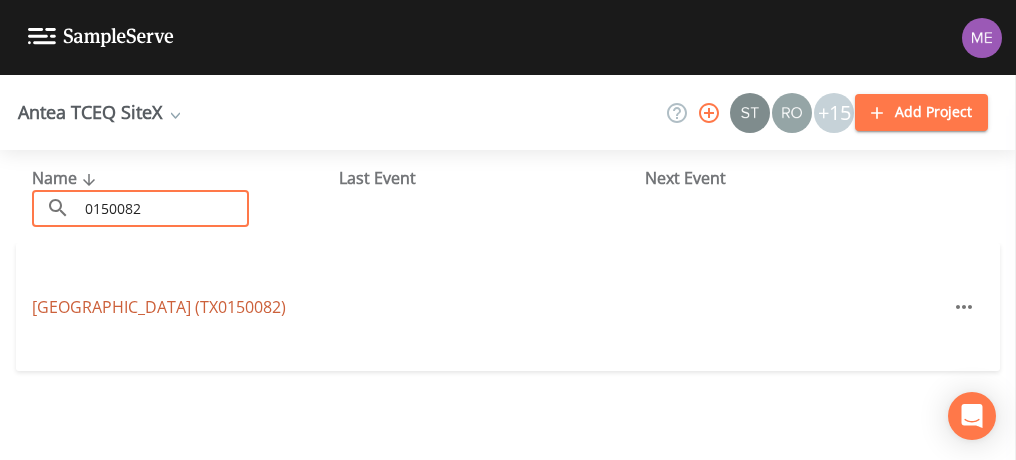 type on "0150082" 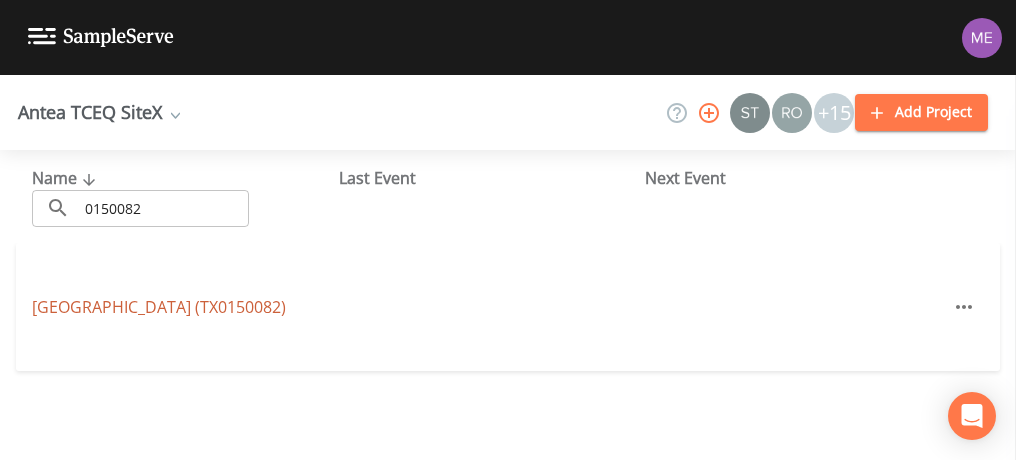 click on "[GEOGRAPHIC_DATA]   (TX0150082)" at bounding box center (159, 307) 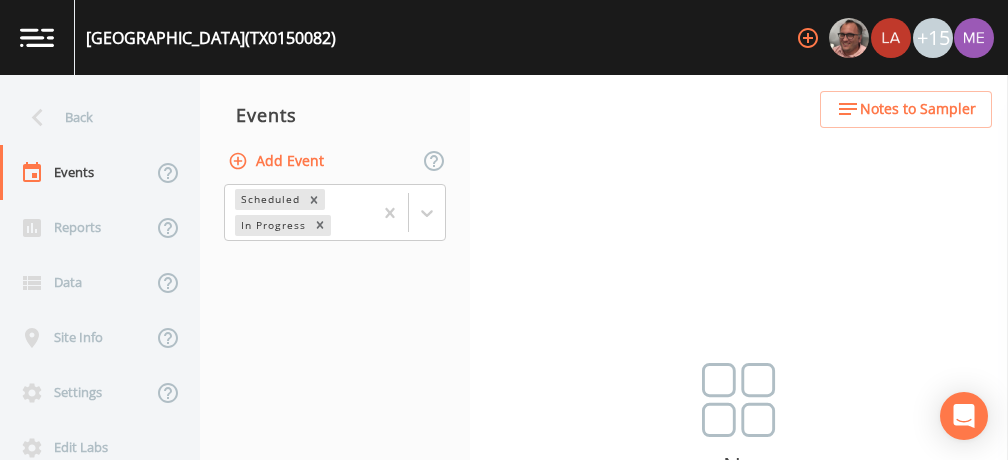 click on "Add Event" at bounding box center [278, 161] 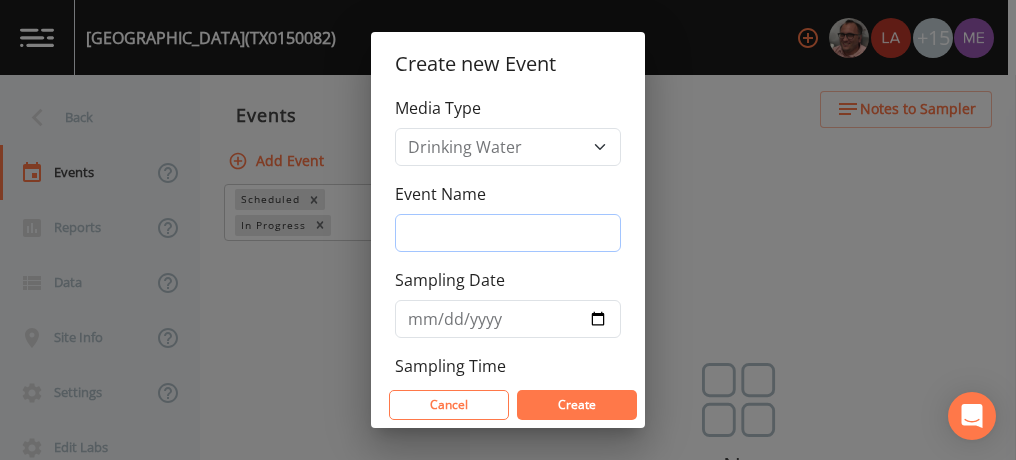 click on "Event Name" at bounding box center (508, 233) 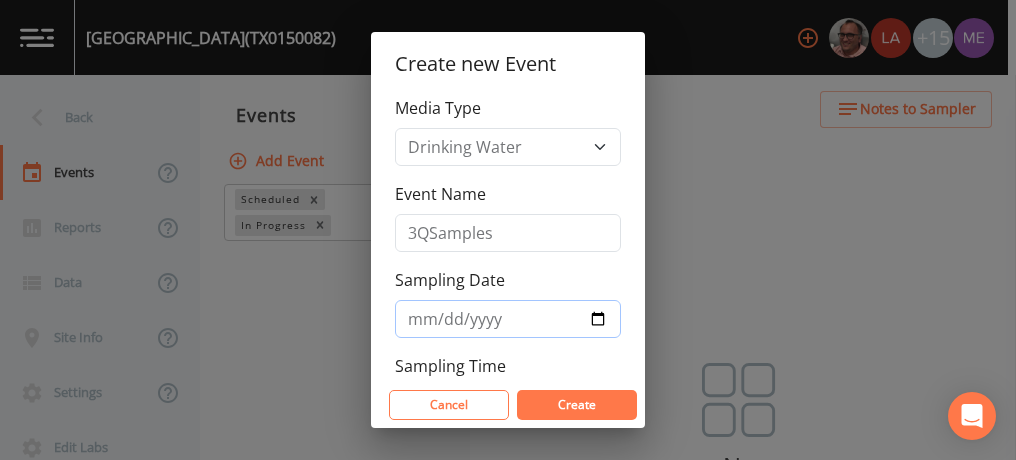 type on "[DATE]" 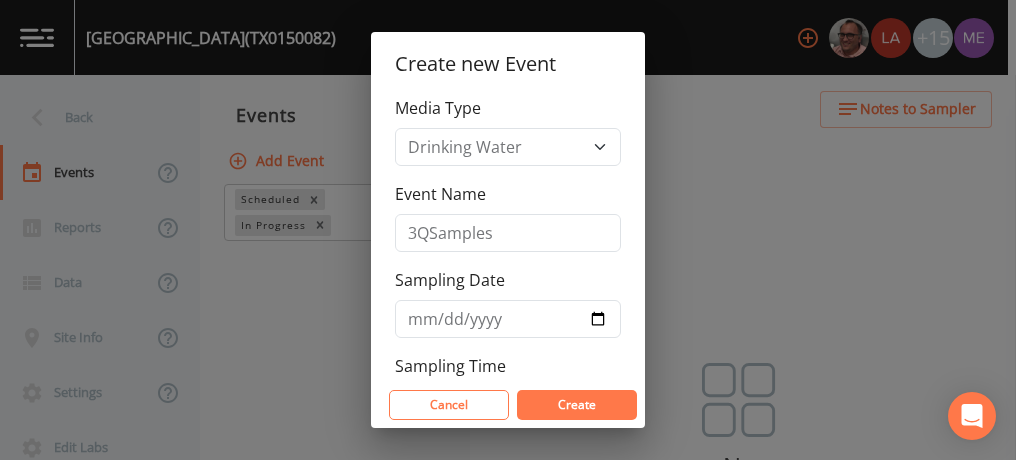 click on "Create" at bounding box center [577, 404] 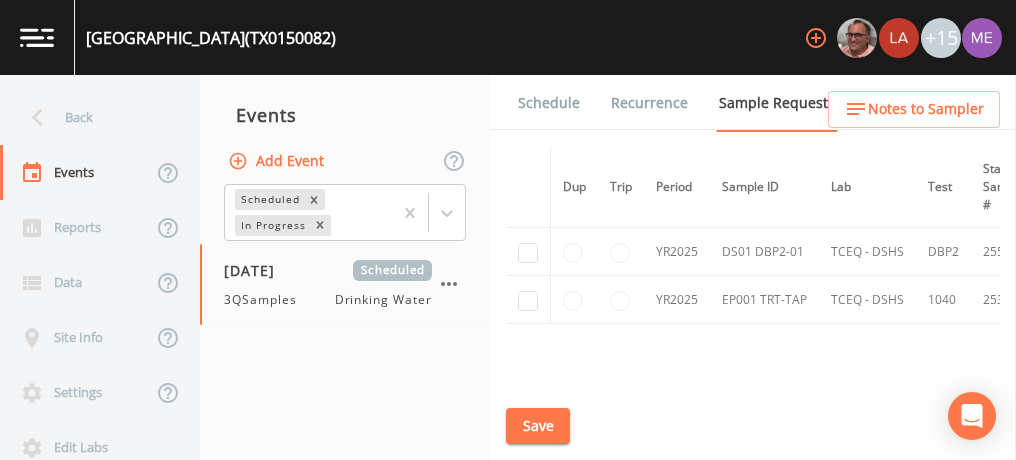 scroll, scrollTop: 209, scrollLeft: 0, axis: vertical 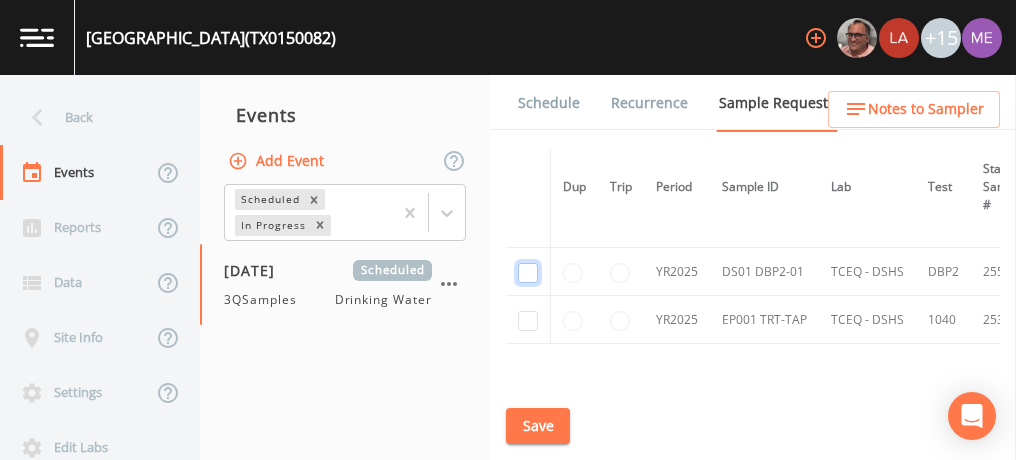 click at bounding box center (528, 77) 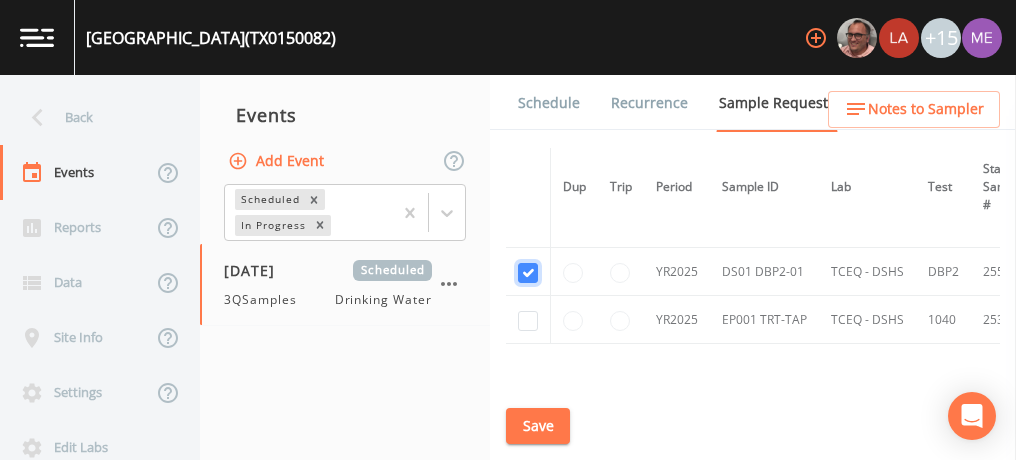 checkbox on "true" 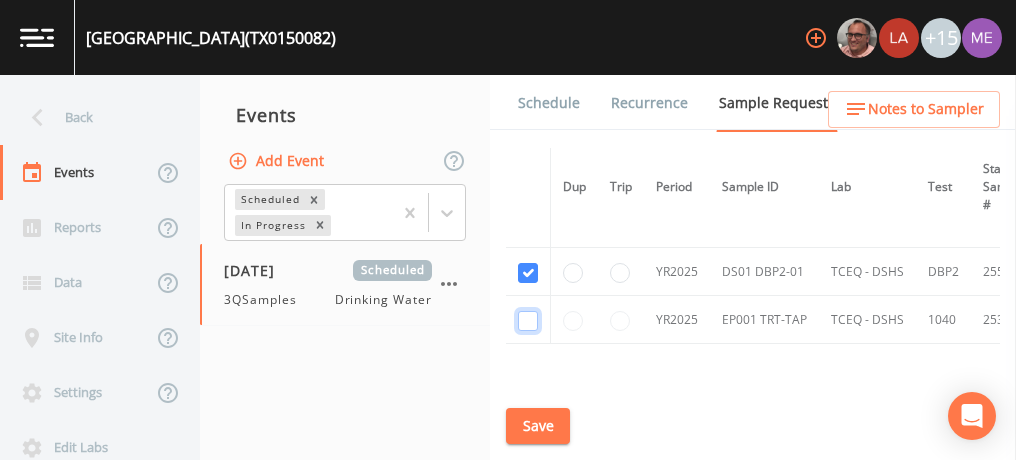 click at bounding box center [528, 192] 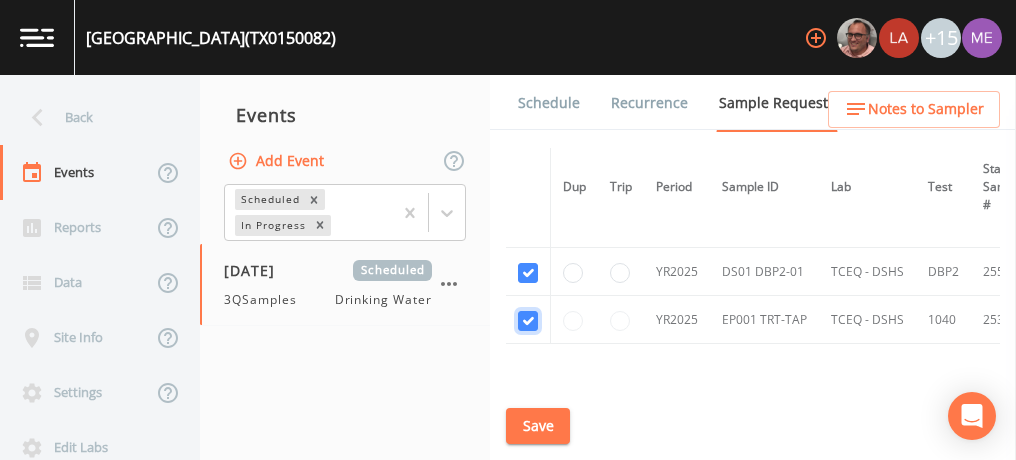 checkbox on "true" 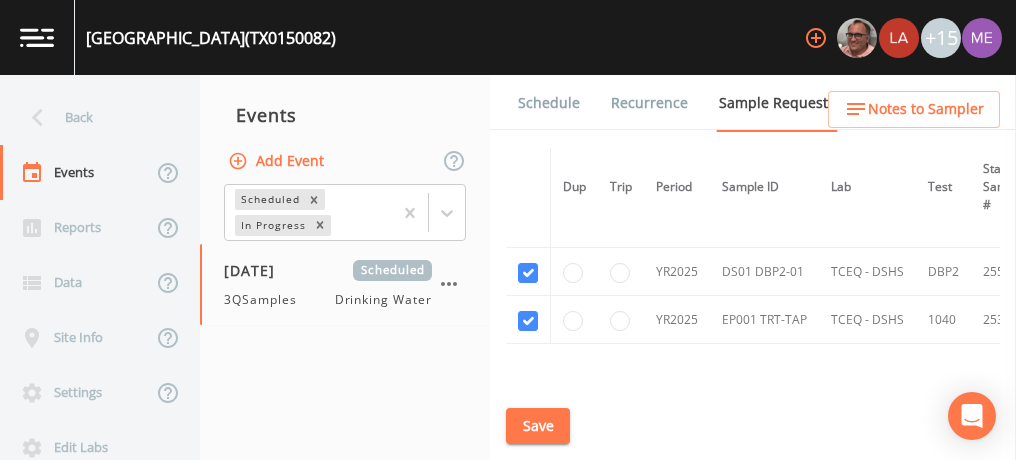 click on "Save" at bounding box center (538, 426) 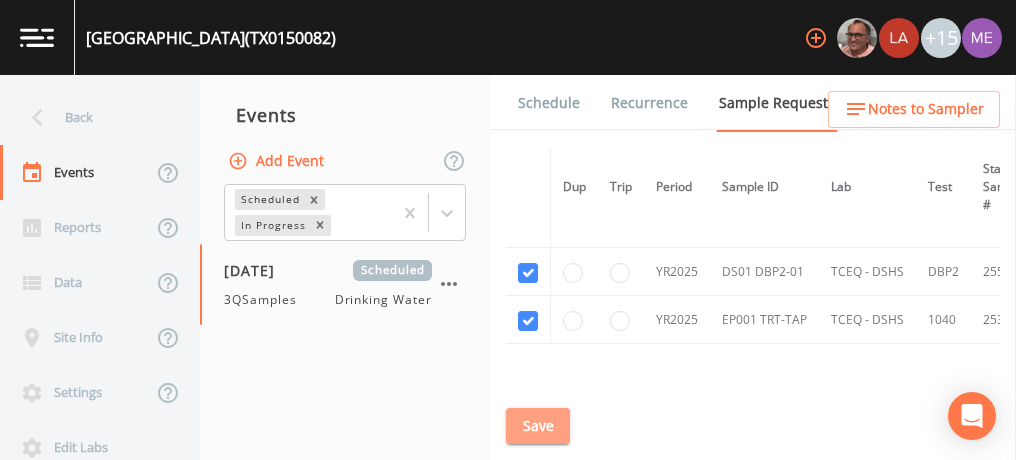 click on "Save" at bounding box center [538, 426] 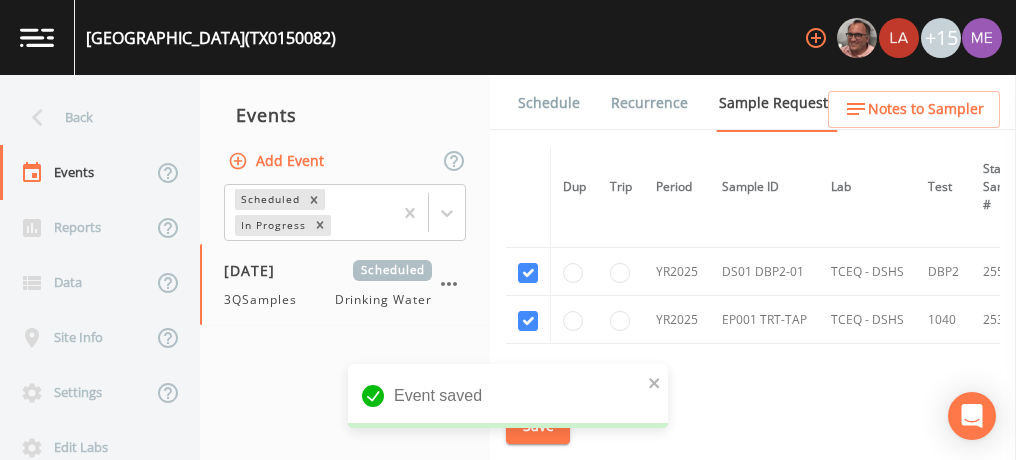 click on "Schedule" at bounding box center [549, 103] 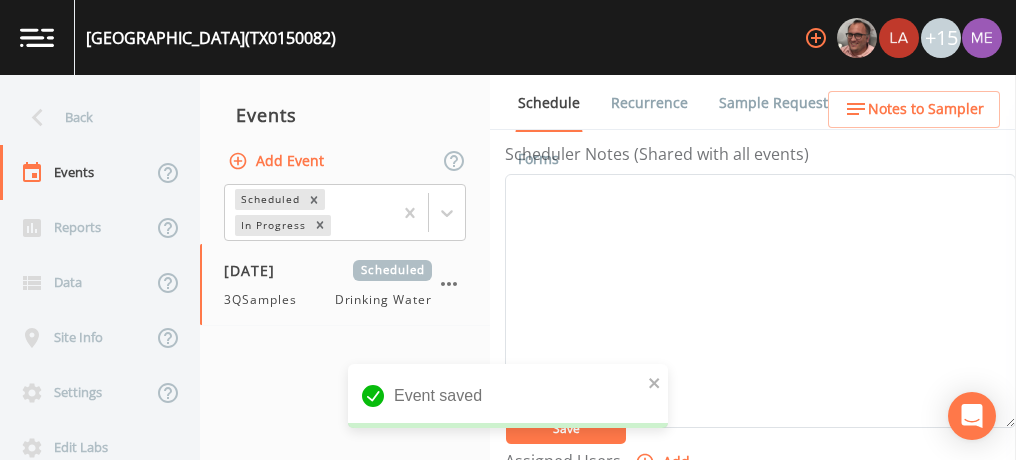 scroll, scrollTop: 563, scrollLeft: 0, axis: vertical 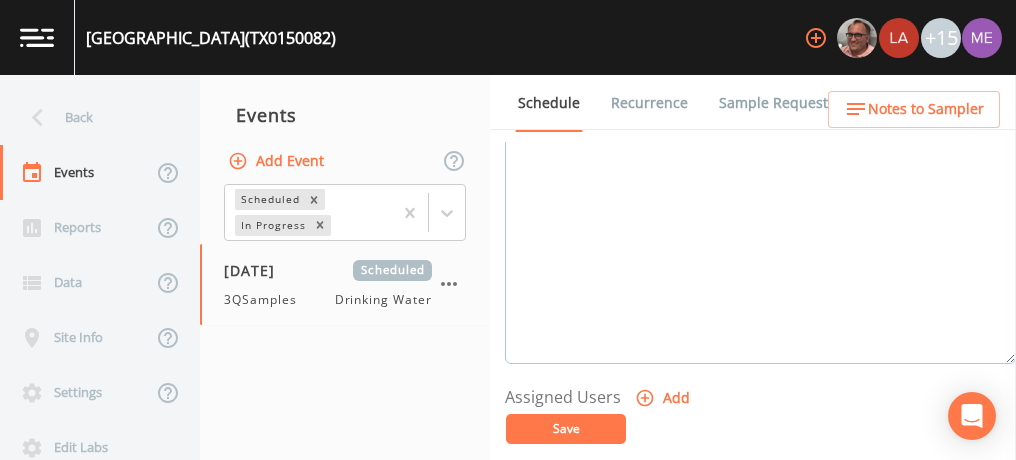 click on "Event Notes" at bounding box center (760, 237) 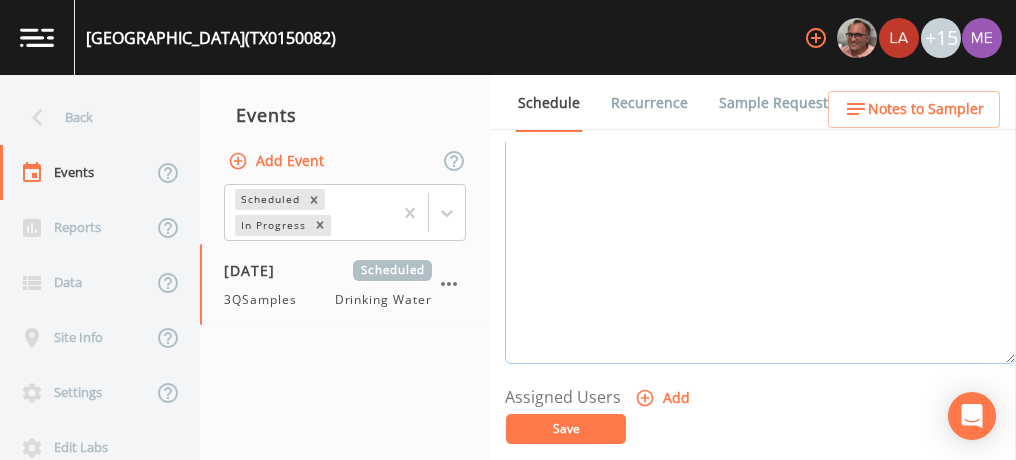 scroll, scrollTop: 595, scrollLeft: 0, axis: vertical 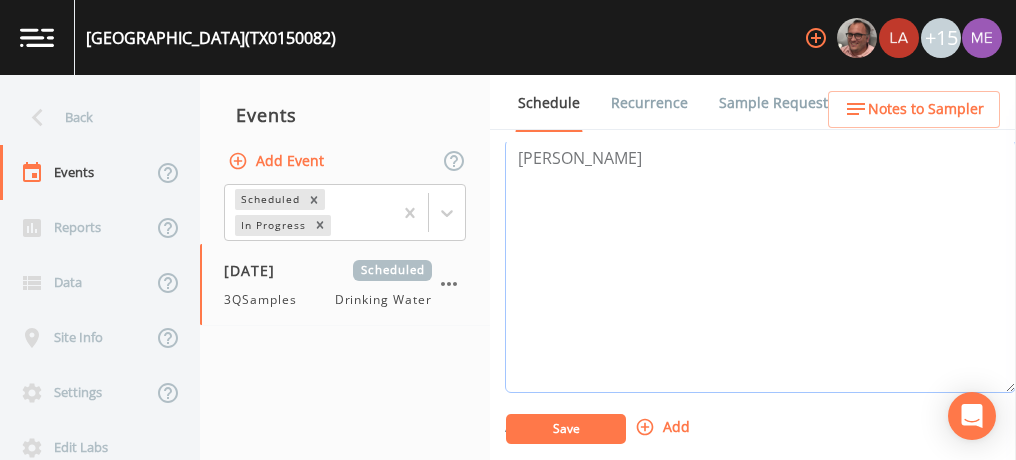 paste on "[PHONE_NUMBER]" 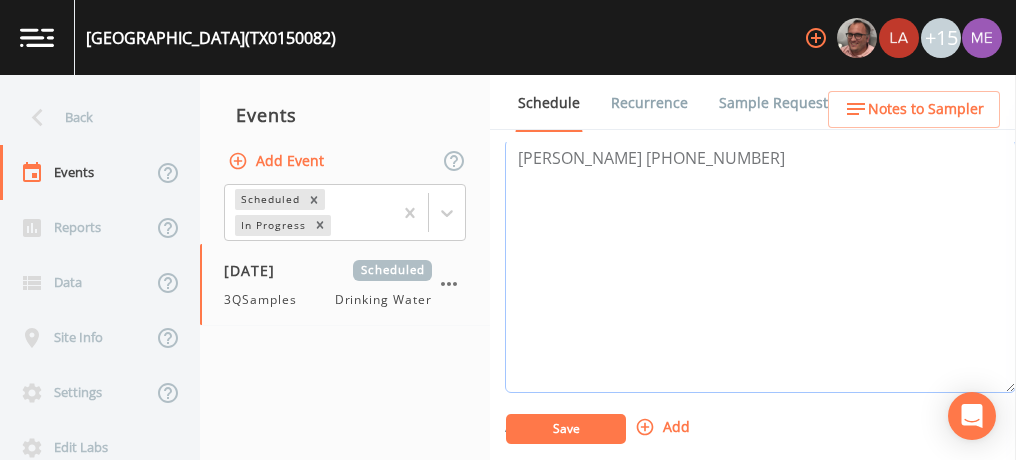 type on "[PERSON_NAME] [PHONE_NUMBER]" 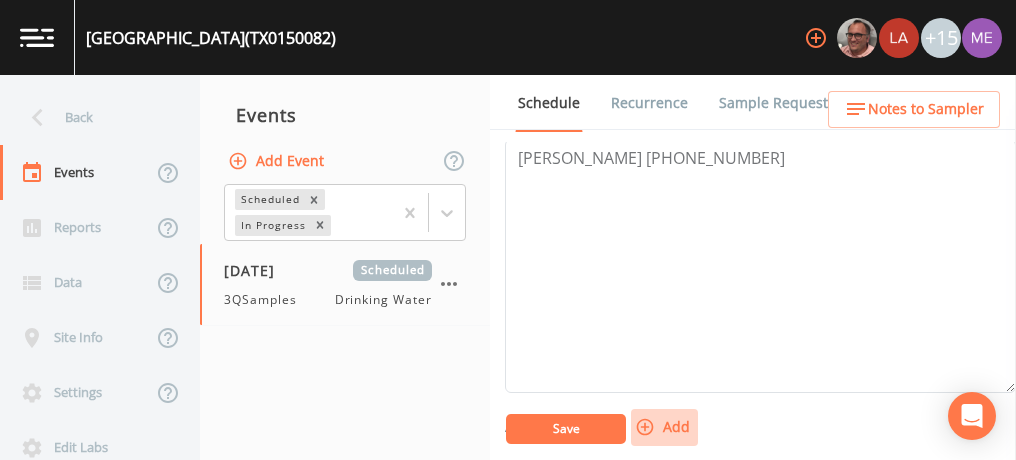 click 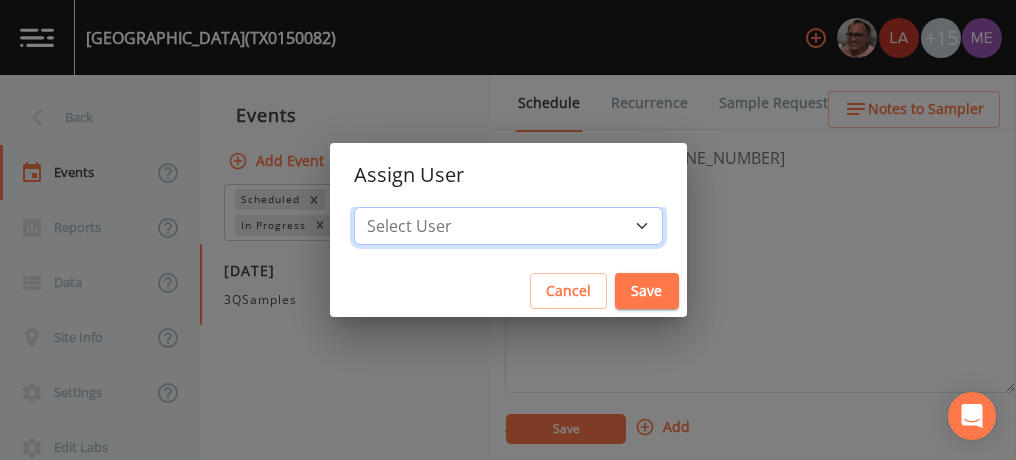 click on "Select User [PERSON_NAME] [PERSON_NAME] [PERSON_NAME]  [PERSON_NAME]  [PERSON_NAME] [PERSON_NAME] [PERSON_NAME] [PERSON_NAME] [PERSON_NAME][EMAIL_ADDRESS][DOMAIN_NAME] [PERSON_NAME] [PERSON_NAME] [PERSON_NAME] [PERSON_NAME] [PERSON_NAME] [PERSON_NAME] [PERSON_NAME] [PERSON_NAME][EMAIL_ADDRESS][DOMAIN_NAME]" at bounding box center (508, 226) 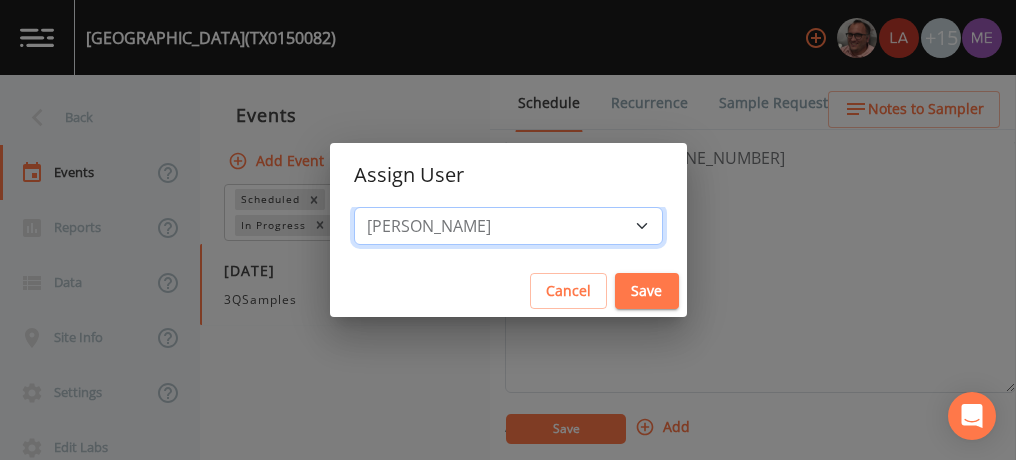 click on "Select User [PERSON_NAME] [PERSON_NAME] [PERSON_NAME]  [PERSON_NAME]  [PERSON_NAME] [PERSON_NAME] [PERSON_NAME] [PERSON_NAME] [PERSON_NAME][EMAIL_ADDRESS][DOMAIN_NAME] [PERSON_NAME] [PERSON_NAME] [PERSON_NAME] [PERSON_NAME] [PERSON_NAME] [PERSON_NAME] [PERSON_NAME] [PERSON_NAME][EMAIL_ADDRESS][DOMAIN_NAME]" at bounding box center [508, 226] 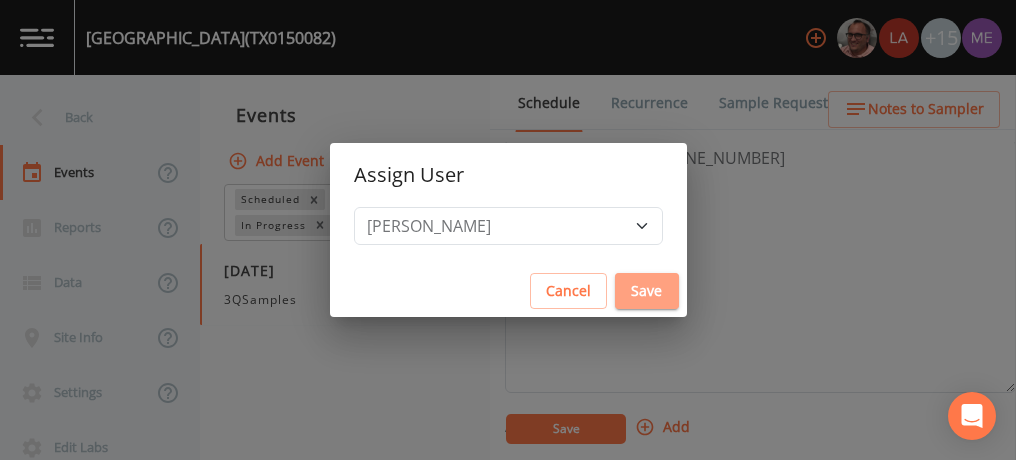 click on "Save" at bounding box center [647, 291] 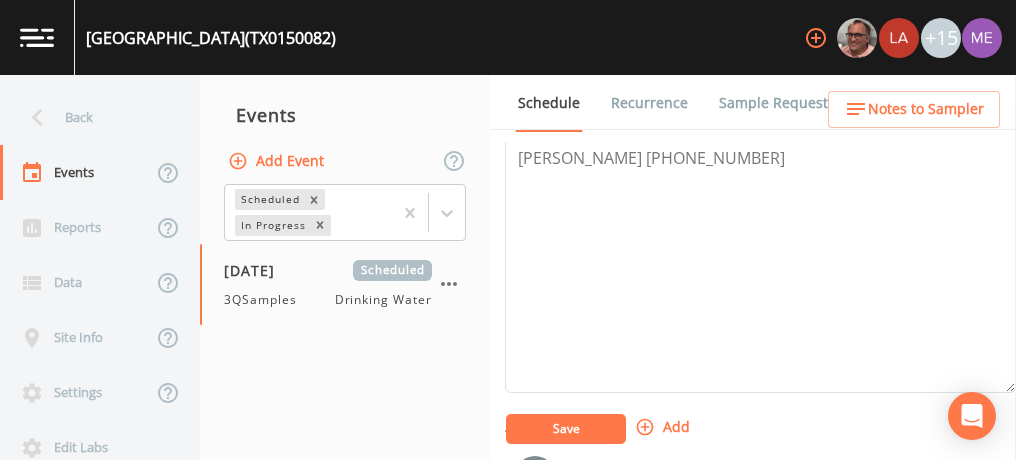 click on "Save" at bounding box center (566, 429) 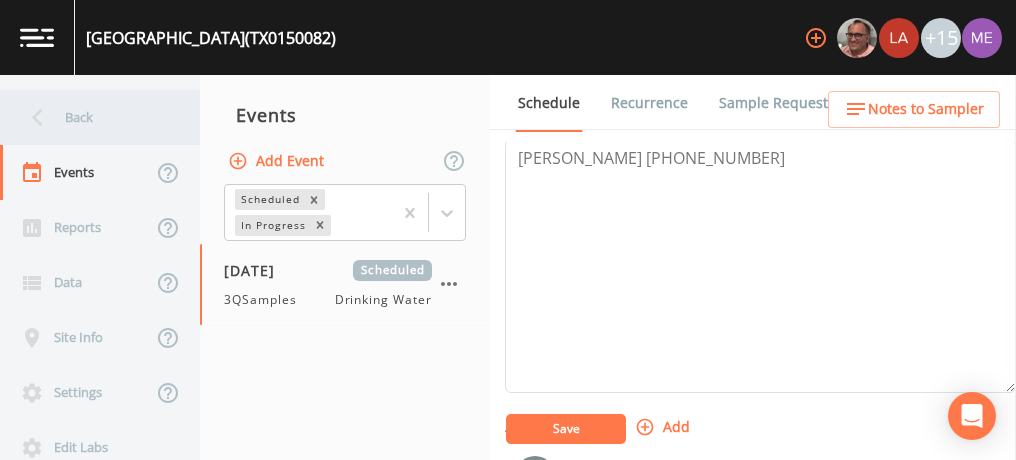 click on "Back" at bounding box center [90, 117] 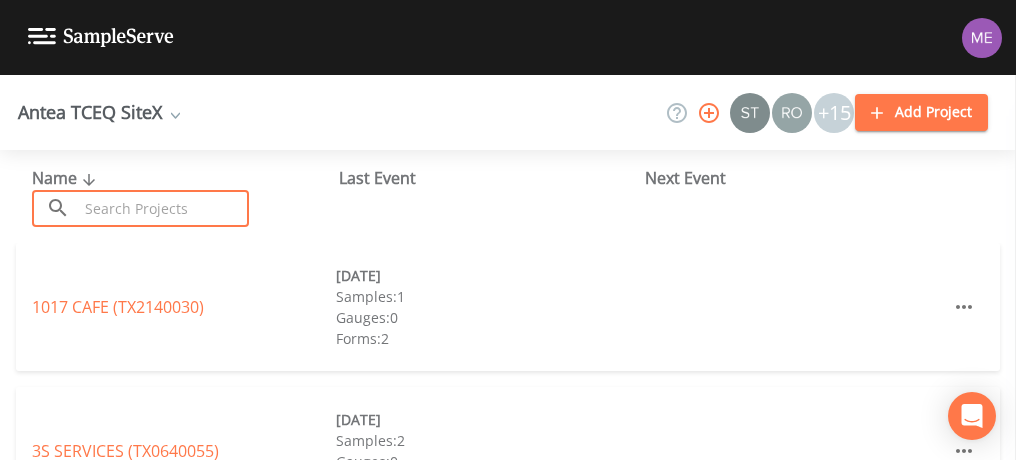 click at bounding box center [163, 208] 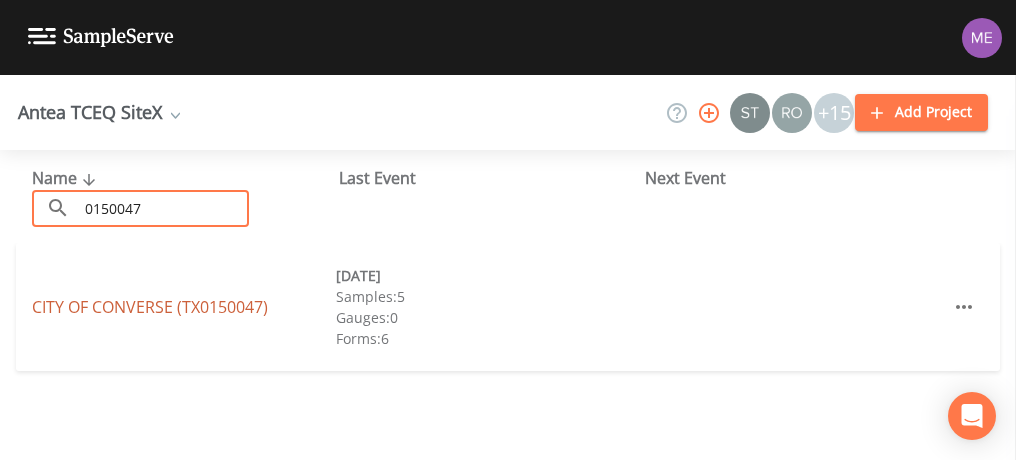 type on "0150047" 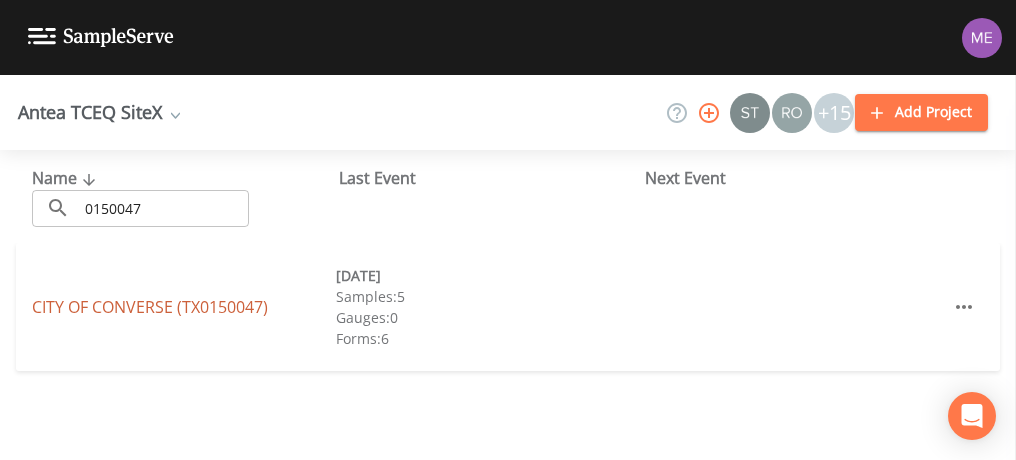 click on "CITY OF CONVERSE   (TX0150047)" at bounding box center [150, 307] 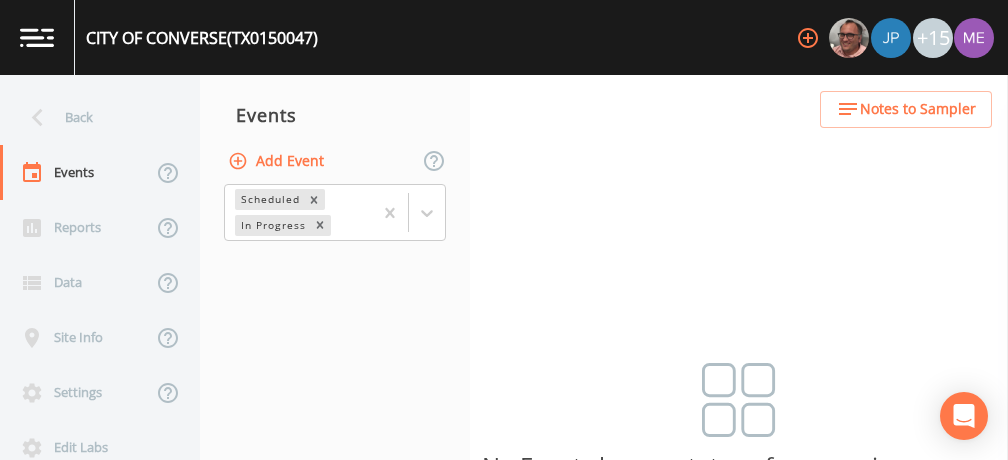click on "Add Event" at bounding box center (278, 161) 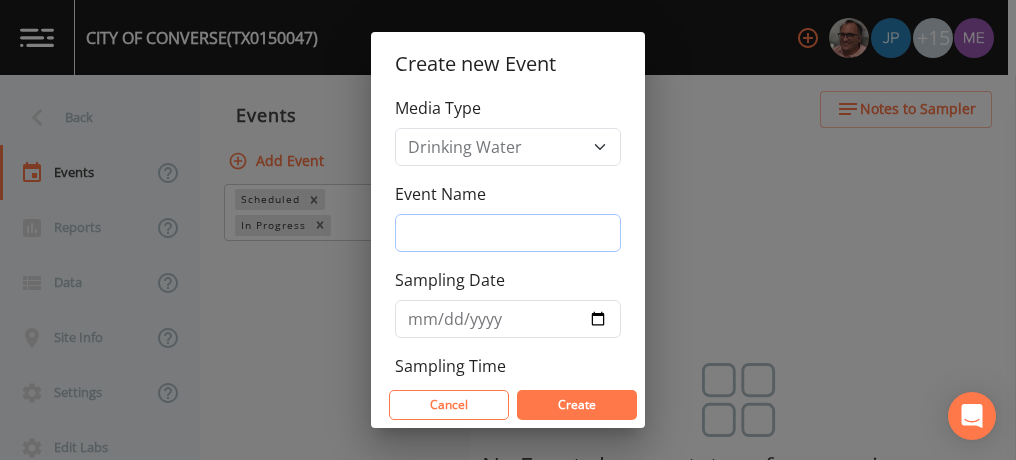 click on "Event Name" at bounding box center [508, 233] 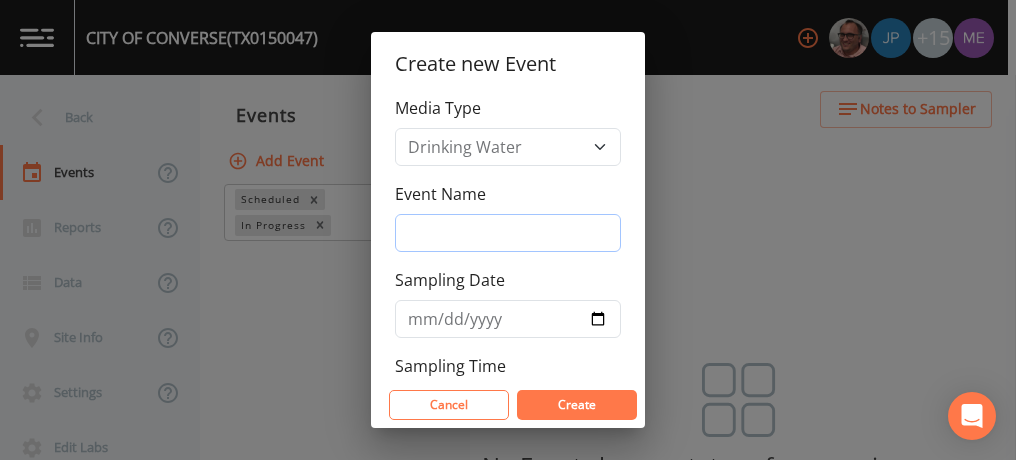 type on "3QSamples" 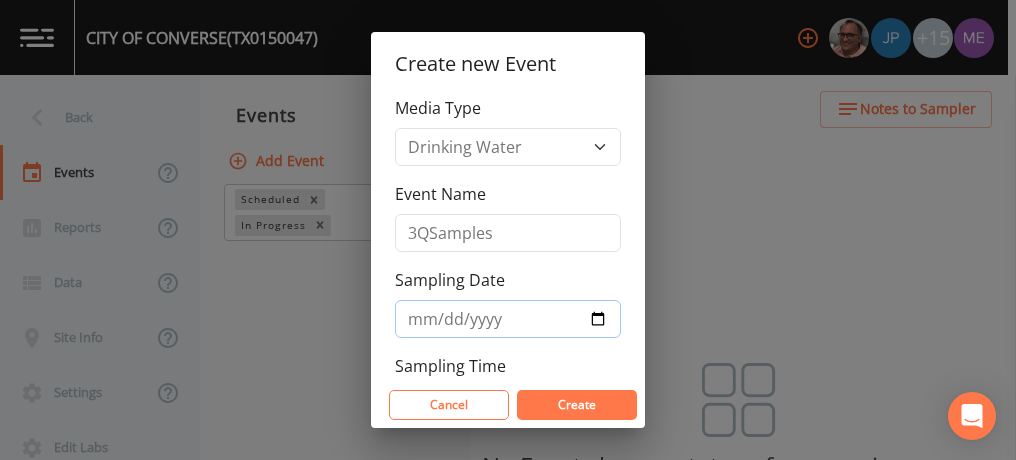 type on "[DATE]" 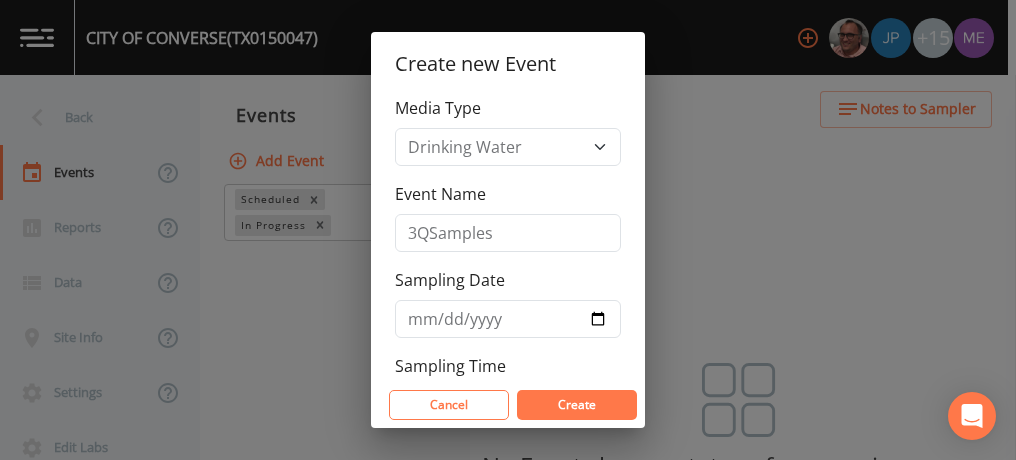 click on "Create" at bounding box center [577, 404] 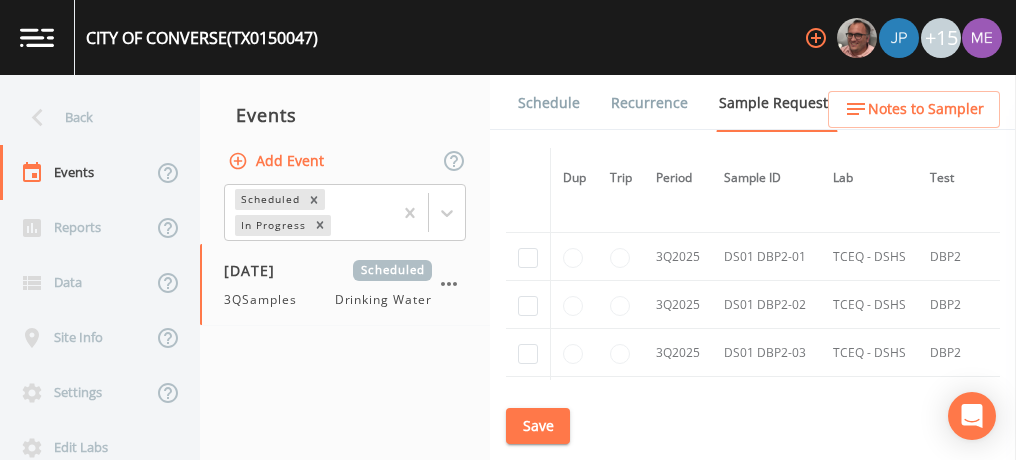 scroll, scrollTop: 6302, scrollLeft: 0, axis: vertical 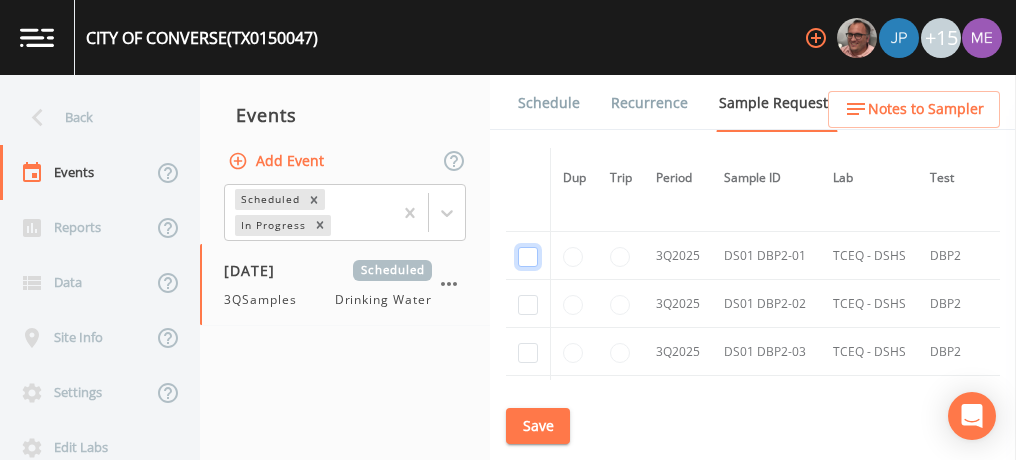 click at bounding box center [528, -4654] 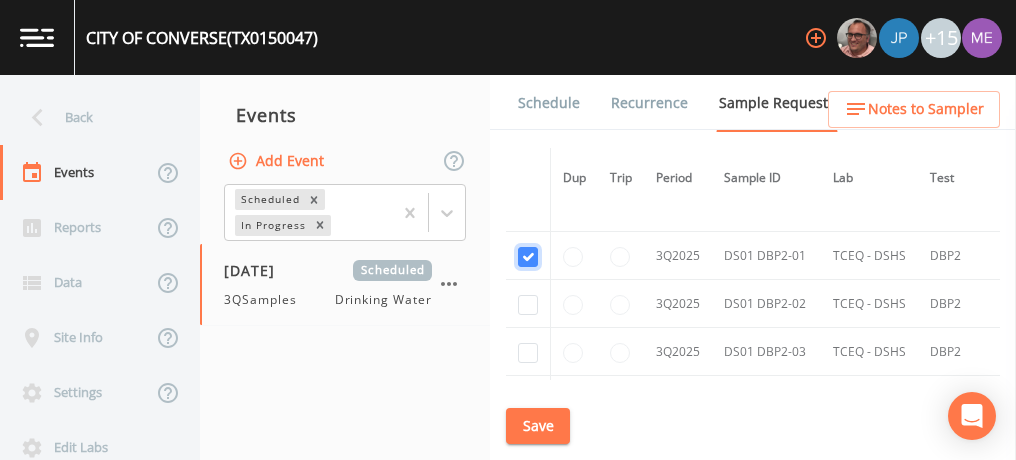 checkbox on "true" 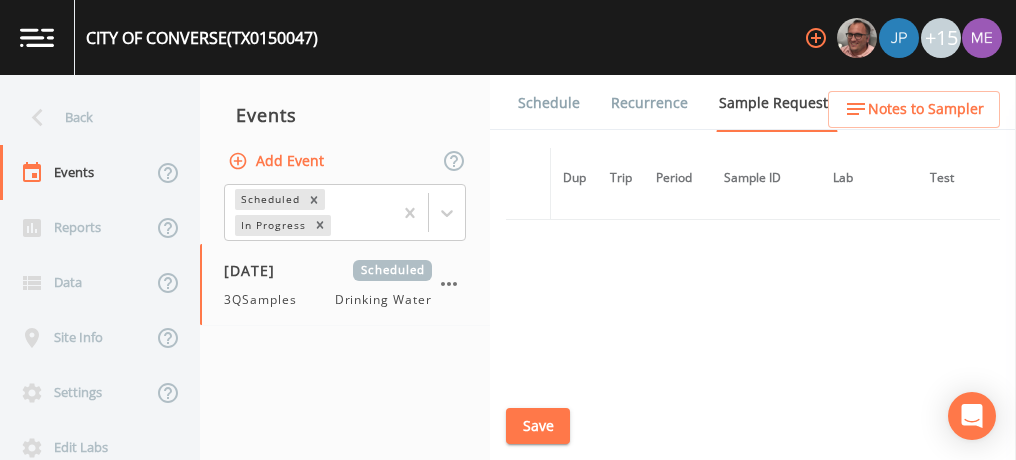 scroll, scrollTop: 5322, scrollLeft: 0, axis: vertical 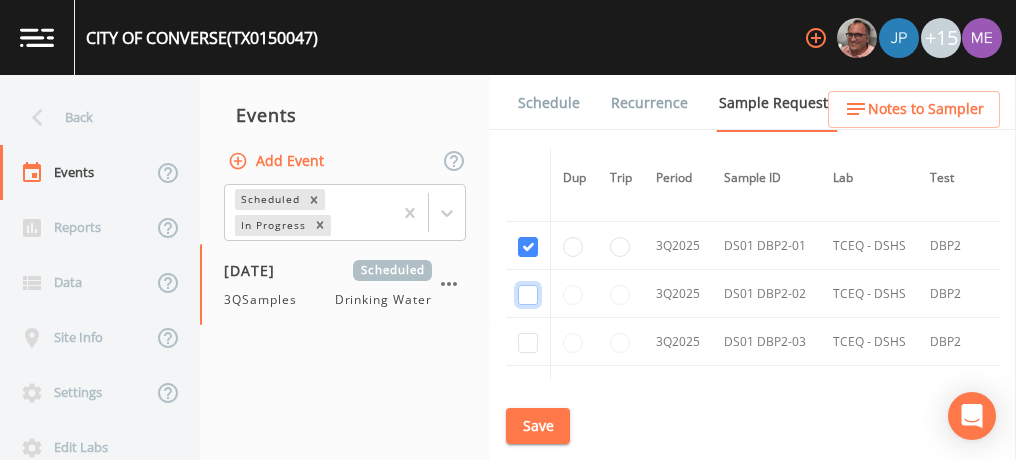 click at bounding box center (528, -3802) 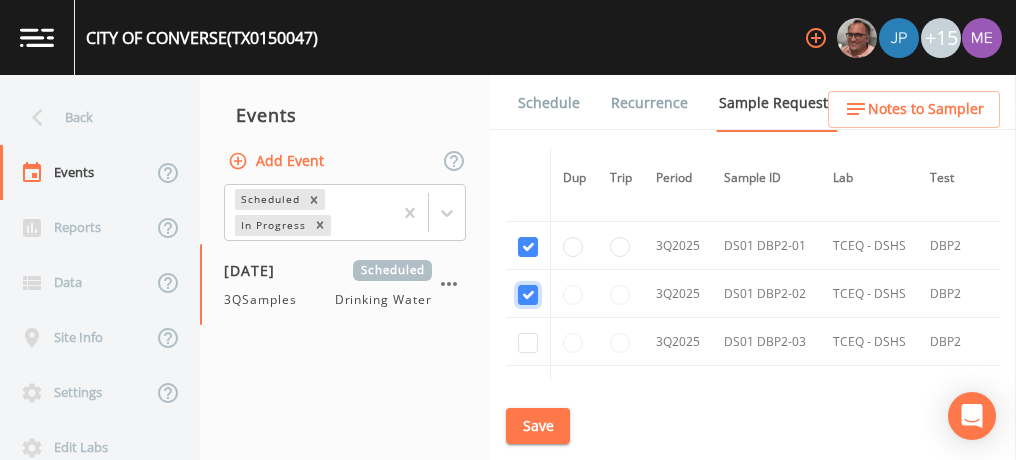 checkbox on "true" 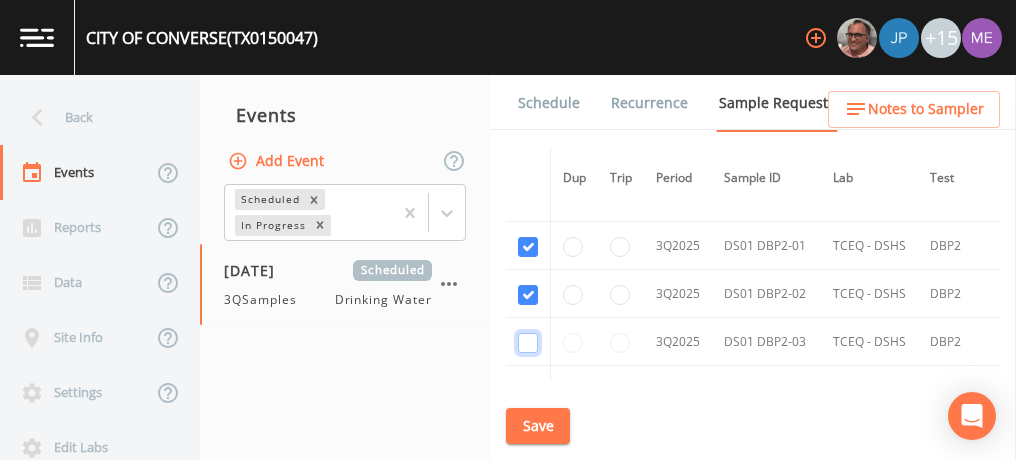 click at bounding box center (528, -3705) 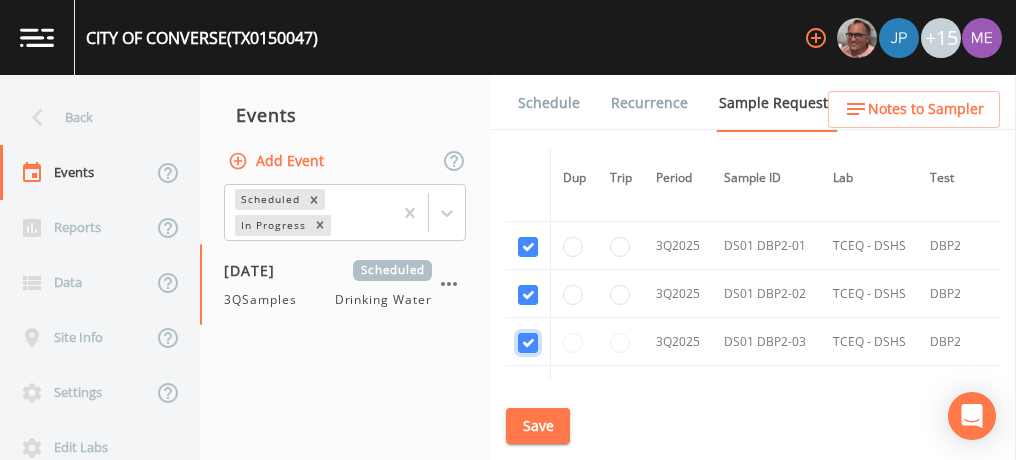 checkbox on "true" 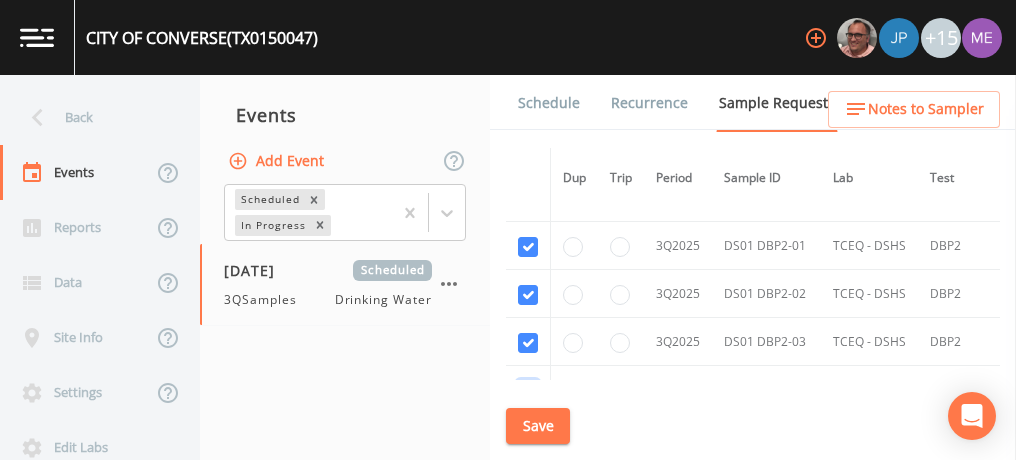 click at bounding box center (528, -3608) 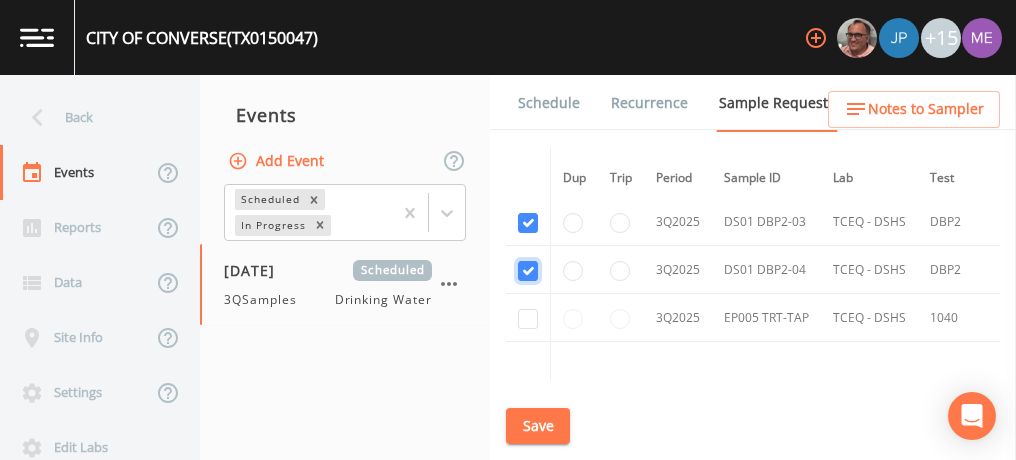 scroll, scrollTop: 5444, scrollLeft: 0, axis: vertical 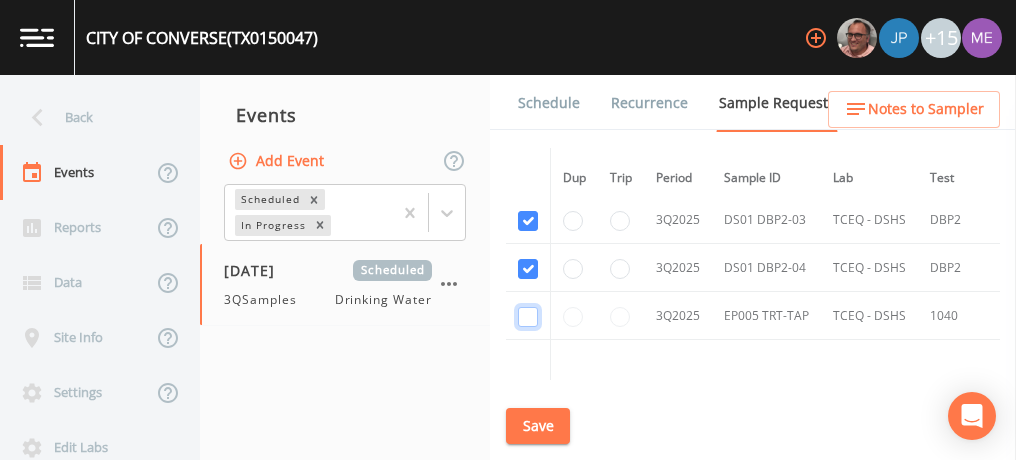 click at bounding box center [528, -3633] 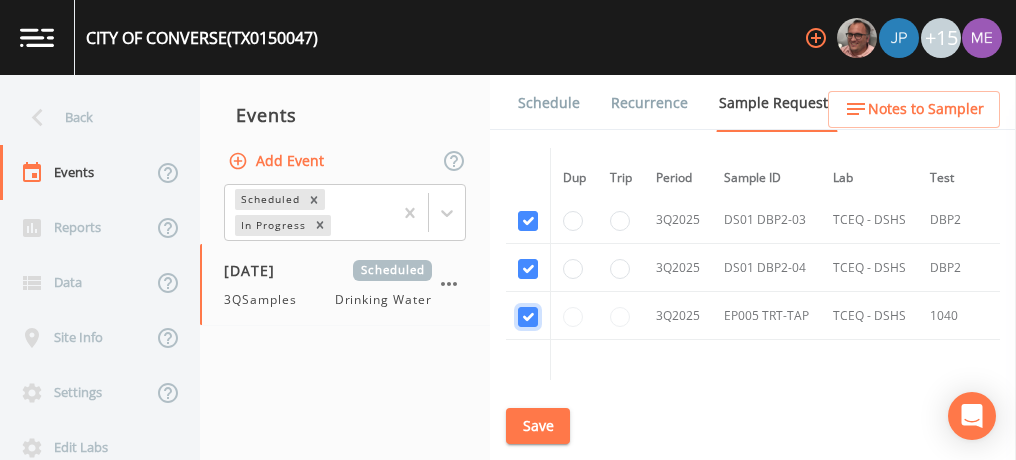 checkbox on "true" 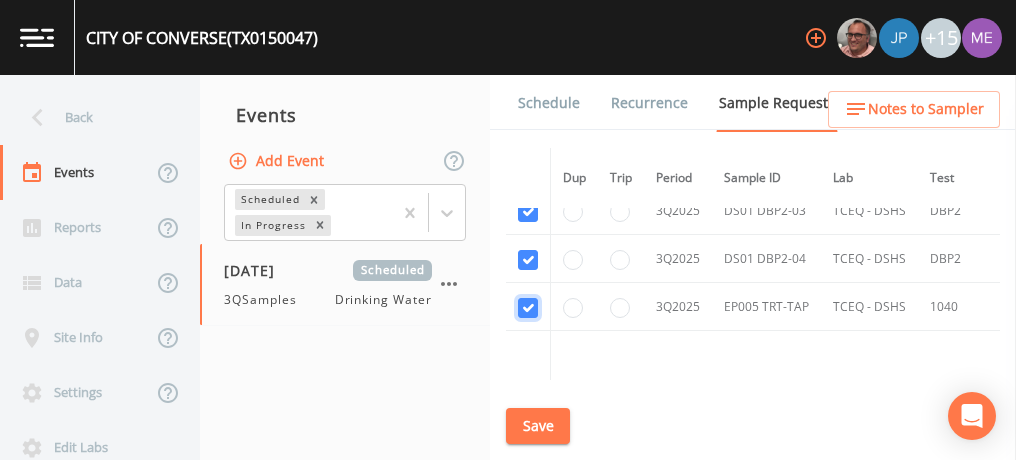 scroll, scrollTop: 5449, scrollLeft: 0, axis: vertical 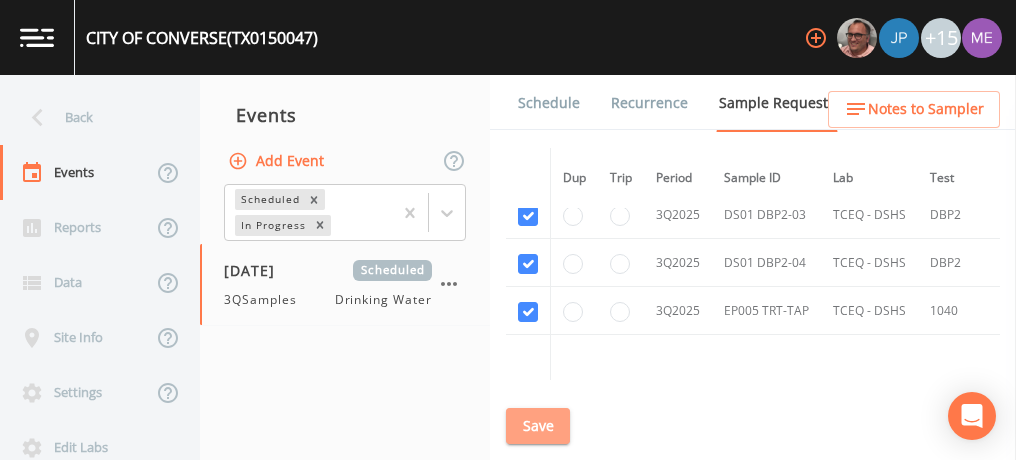click on "Save" at bounding box center (538, 426) 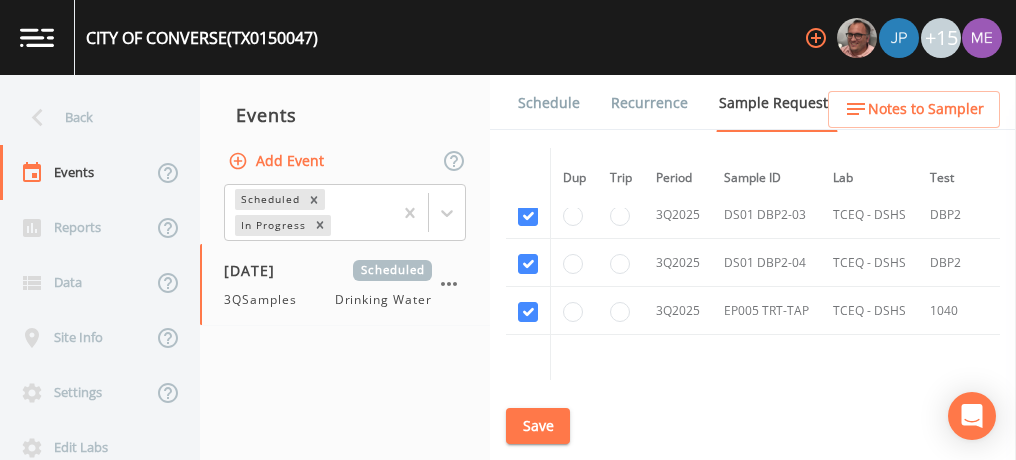 click on "Save" at bounding box center (538, 426) 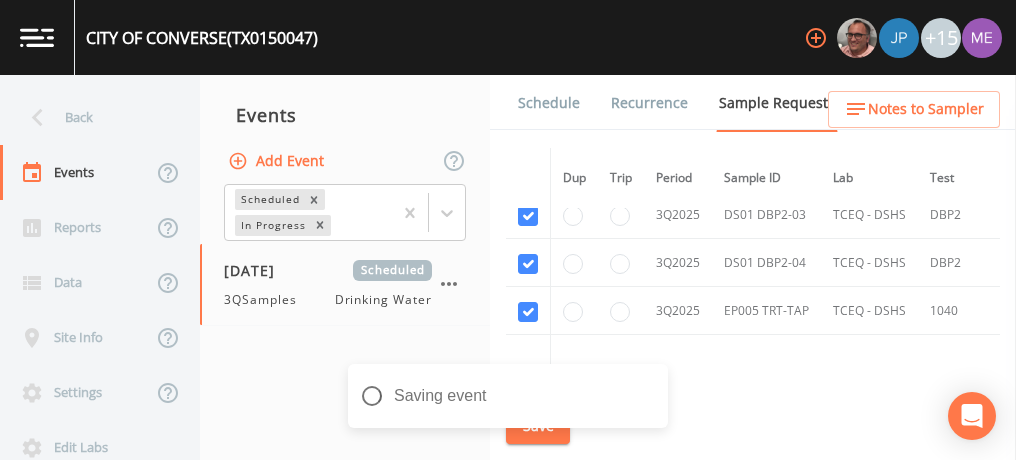 click on "Schedule" at bounding box center [549, 103] 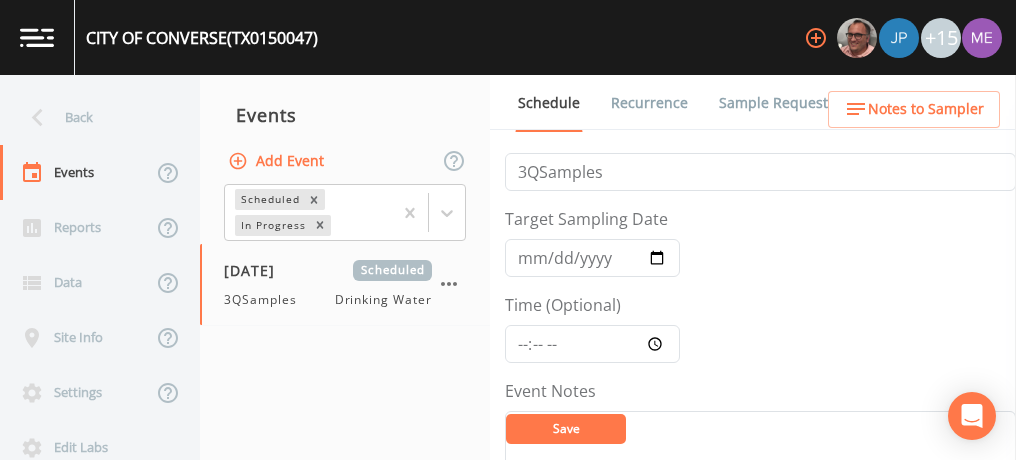 scroll, scrollTop: 13, scrollLeft: 0, axis: vertical 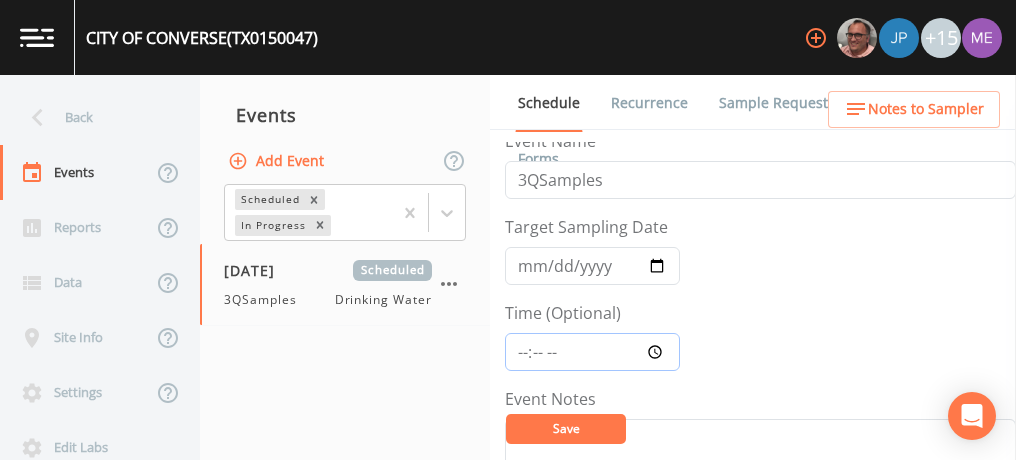 click on "Time (Optional)" at bounding box center [592, 352] 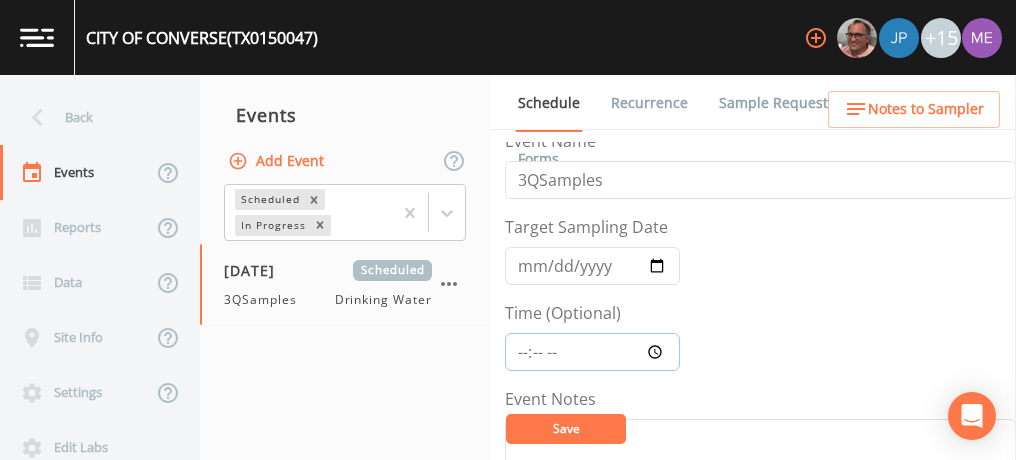 type on "12:30" 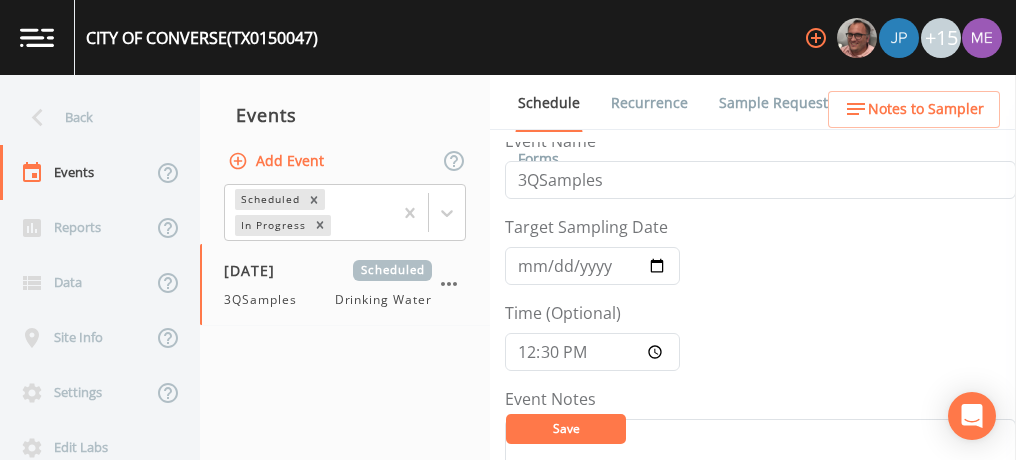 click on "Save" at bounding box center [566, 428] 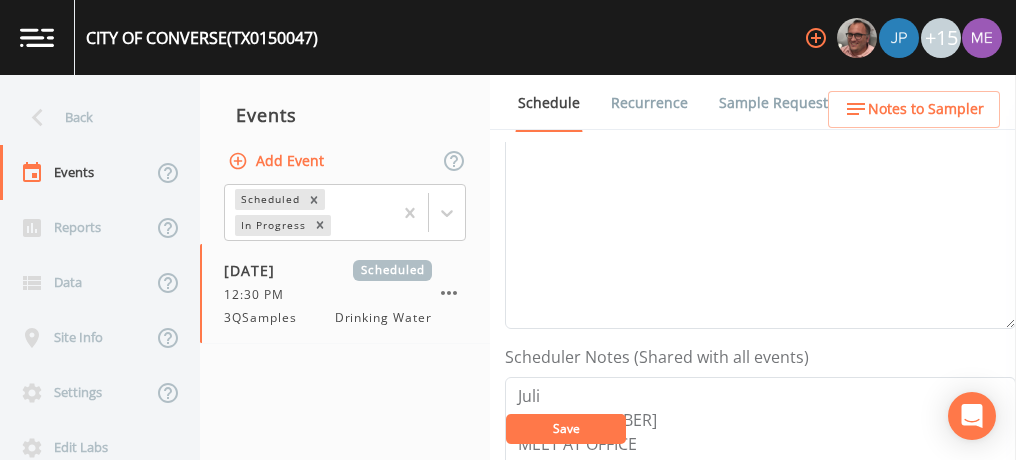 scroll, scrollTop: 489, scrollLeft: 0, axis: vertical 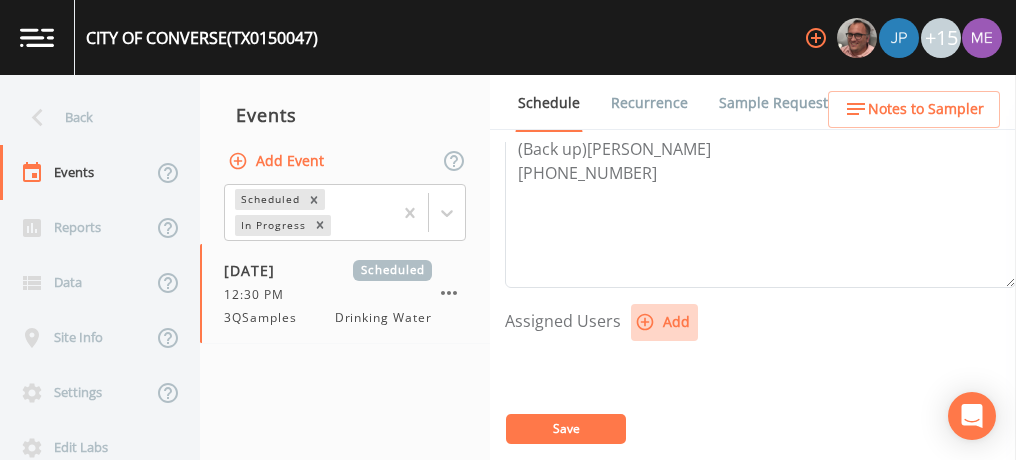 click 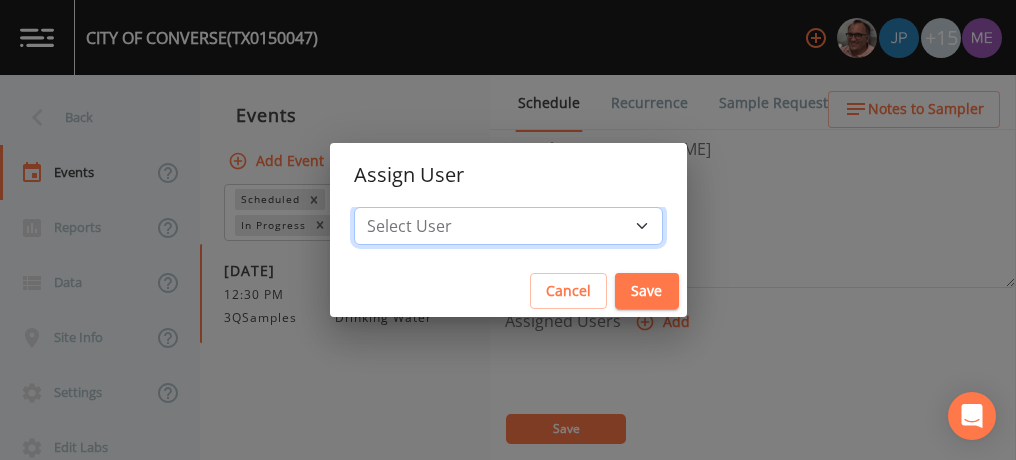 click on "Select User [PERSON_NAME] [PERSON_NAME]  [PERSON_NAME] [PERSON_NAME]  [PERSON_NAME] [PERSON_NAME] [PERSON_NAME] [PERSON_NAME] [PERSON_NAME][EMAIL_ADDRESS][DOMAIN_NAME] [PERSON_NAME] [PERSON_NAME] [PERSON_NAME] [PERSON_NAME] [PERSON_NAME] [PERSON_NAME] [PERSON_NAME] [PERSON_NAME][EMAIL_ADDRESS][DOMAIN_NAME]" at bounding box center [508, 226] 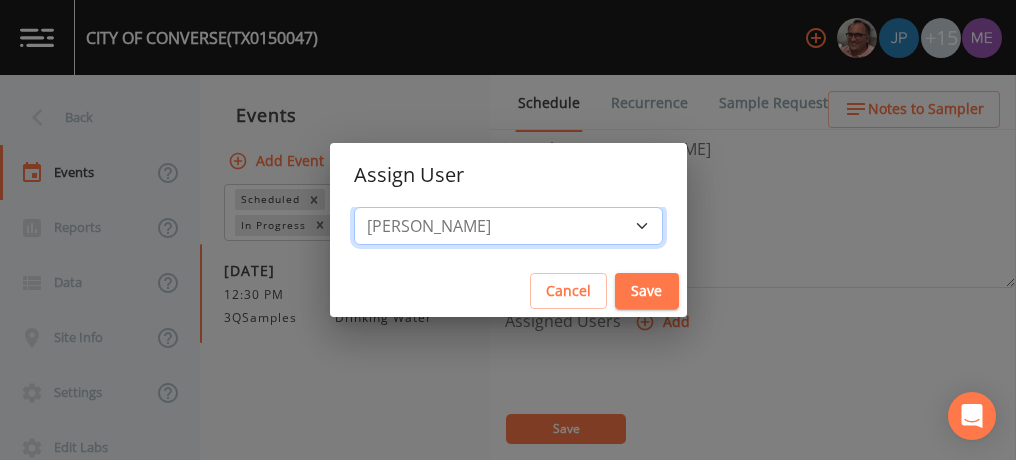 click on "Select User [PERSON_NAME] [PERSON_NAME]  [PERSON_NAME] [PERSON_NAME]  [PERSON_NAME] [PERSON_NAME] [PERSON_NAME] [PERSON_NAME] [PERSON_NAME][EMAIL_ADDRESS][DOMAIN_NAME] [PERSON_NAME] [PERSON_NAME] [PERSON_NAME] [PERSON_NAME] [PERSON_NAME] [PERSON_NAME] [PERSON_NAME] [PERSON_NAME][EMAIL_ADDRESS][DOMAIN_NAME]" at bounding box center (508, 226) 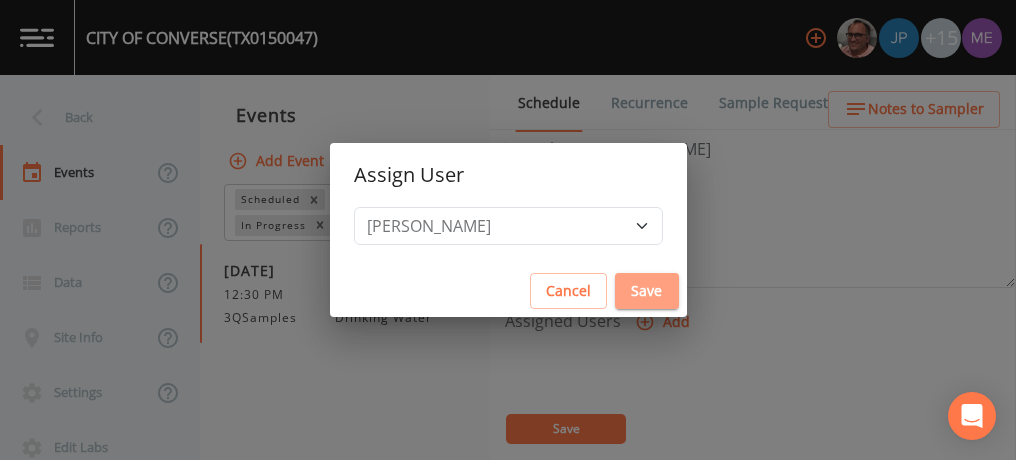 click on "Save" at bounding box center [647, 291] 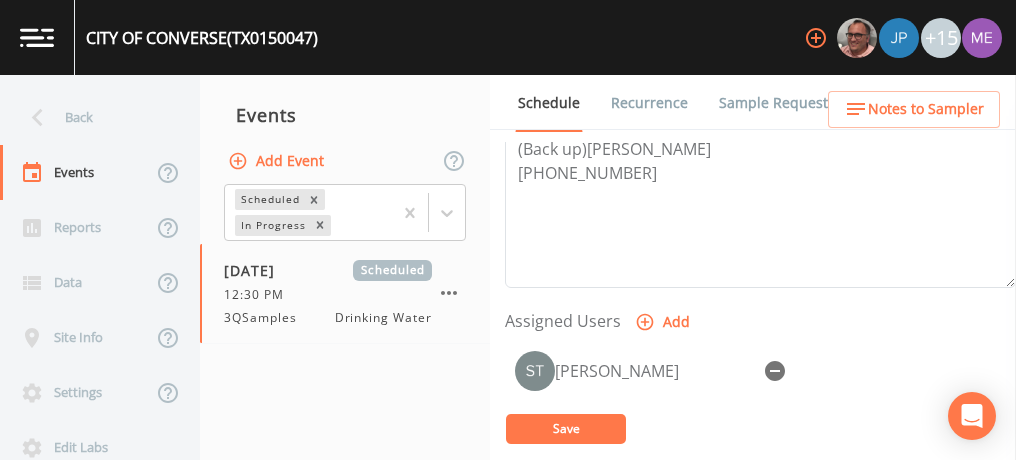 click on "Save" at bounding box center [566, 429] 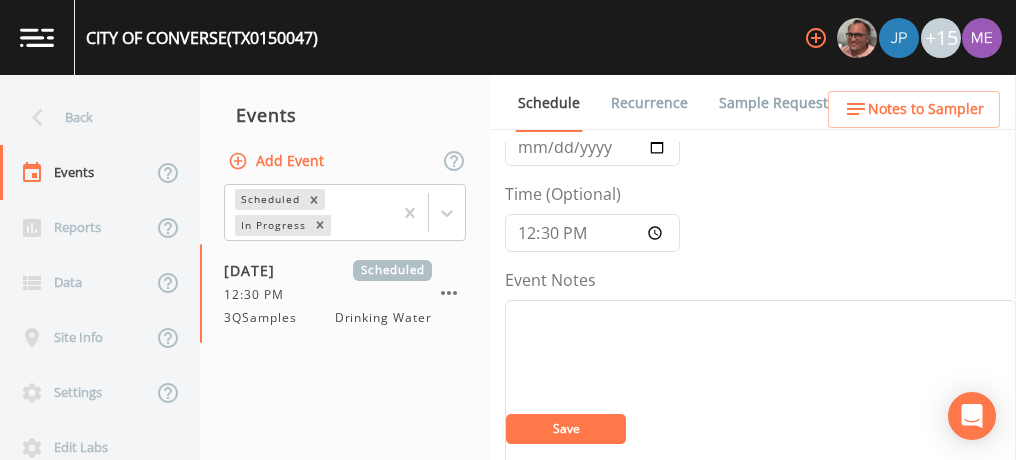 scroll, scrollTop: 134, scrollLeft: 0, axis: vertical 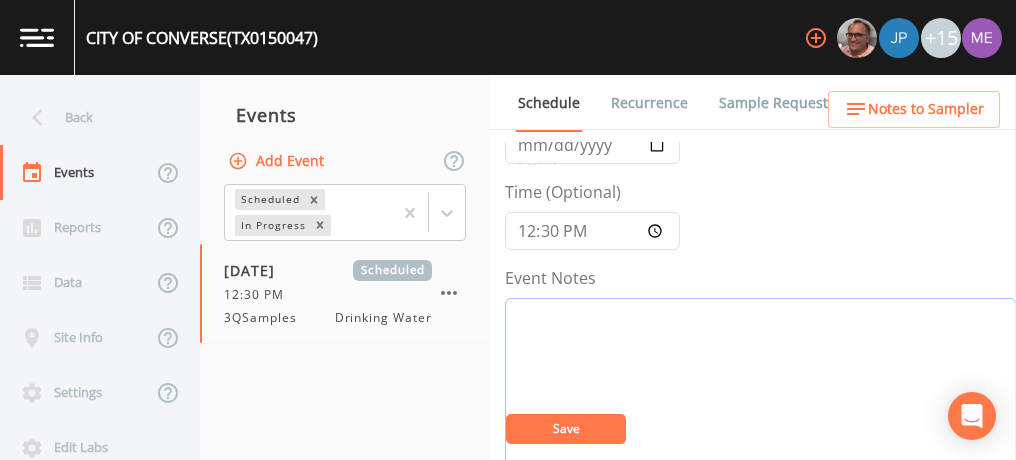 click on "Event Notes" at bounding box center [760, 425] 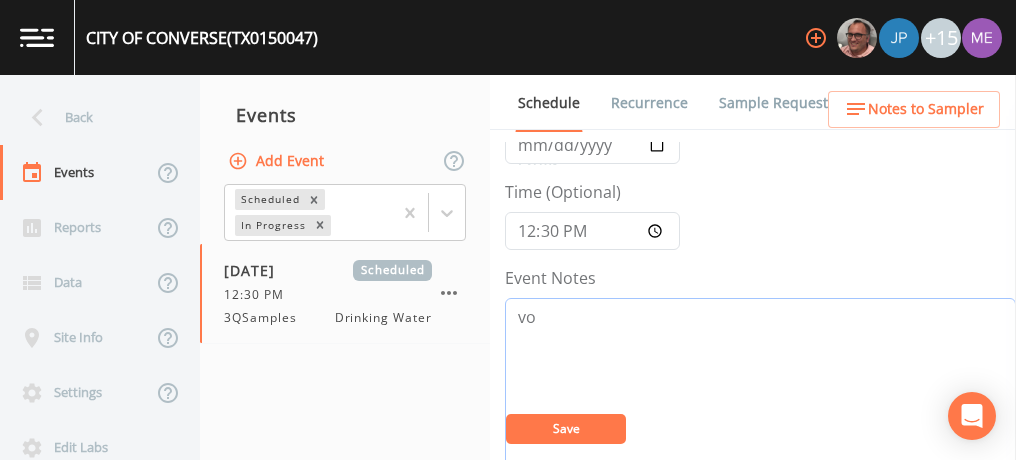 type on "v" 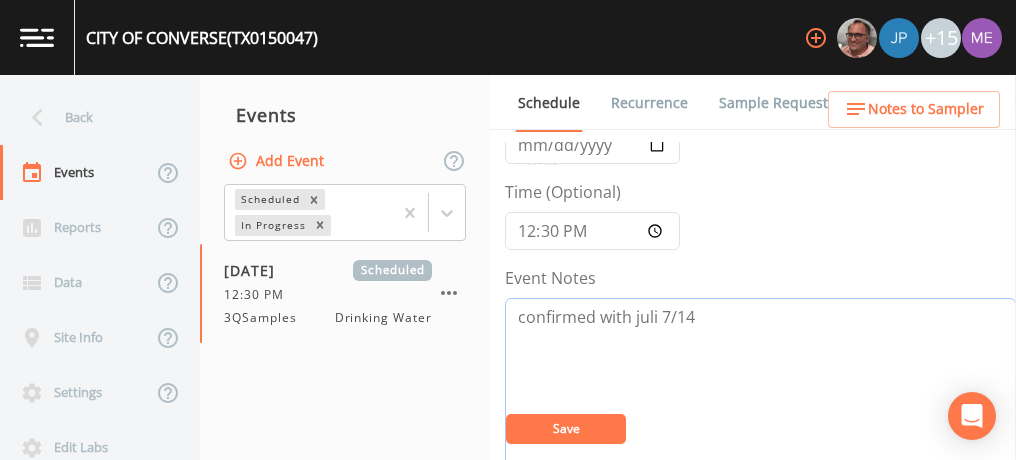 type on "confirmed with juli 7/14" 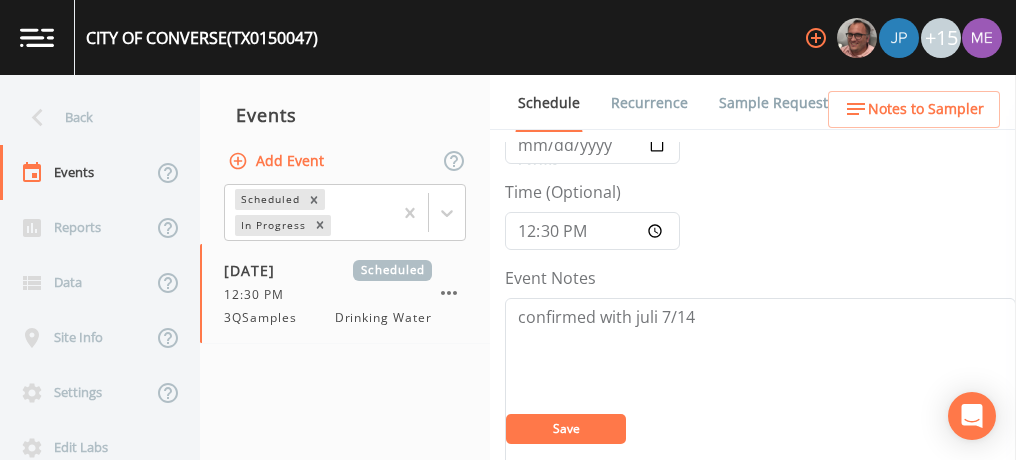 click on "Save" at bounding box center (566, 429) 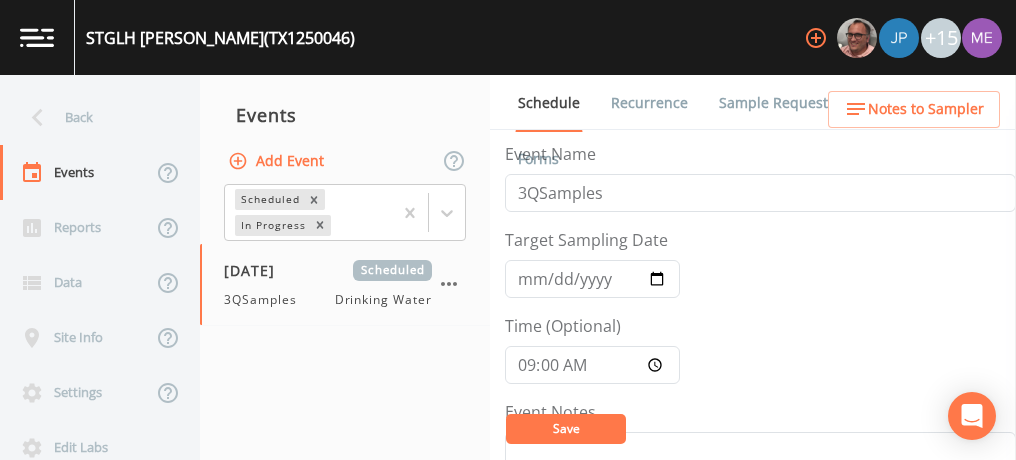 scroll, scrollTop: 0, scrollLeft: 0, axis: both 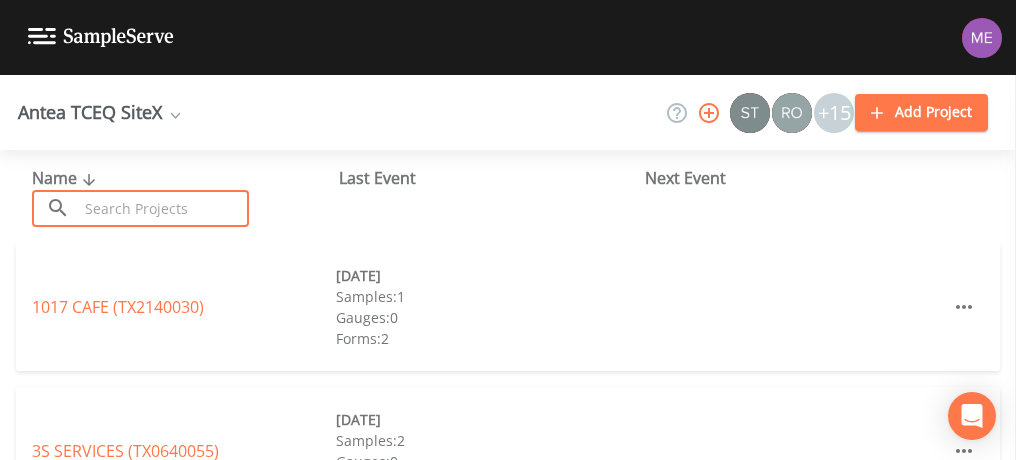 click at bounding box center (163, 208) 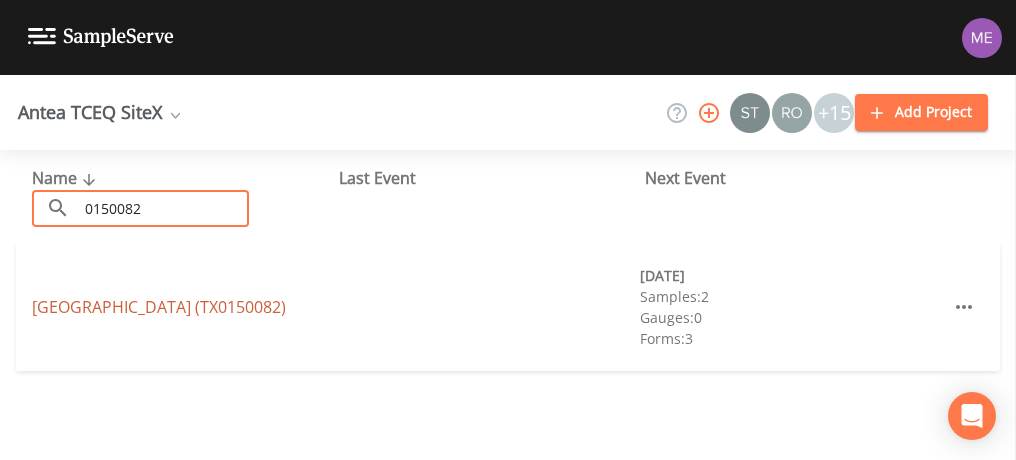 type on "0150082" 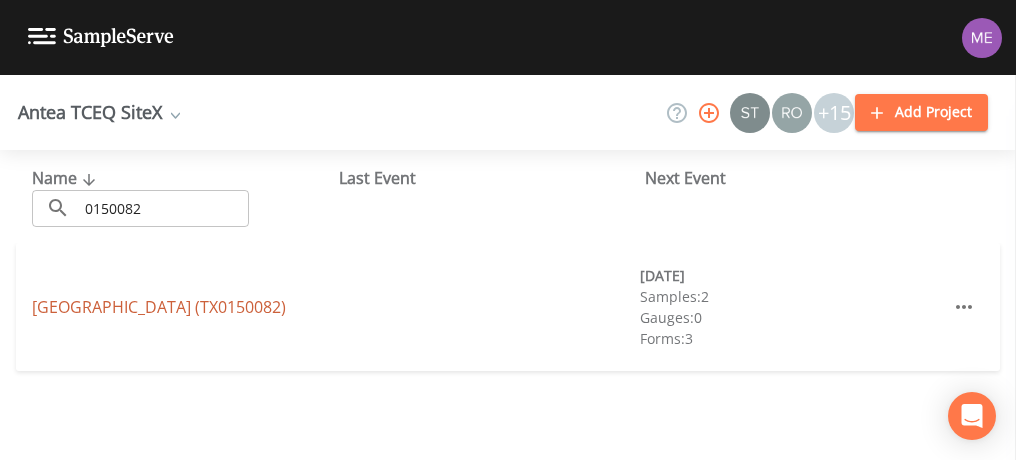 click on "[GEOGRAPHIC_DATA]   (TX0150082)" at bounding box center [159, 307] 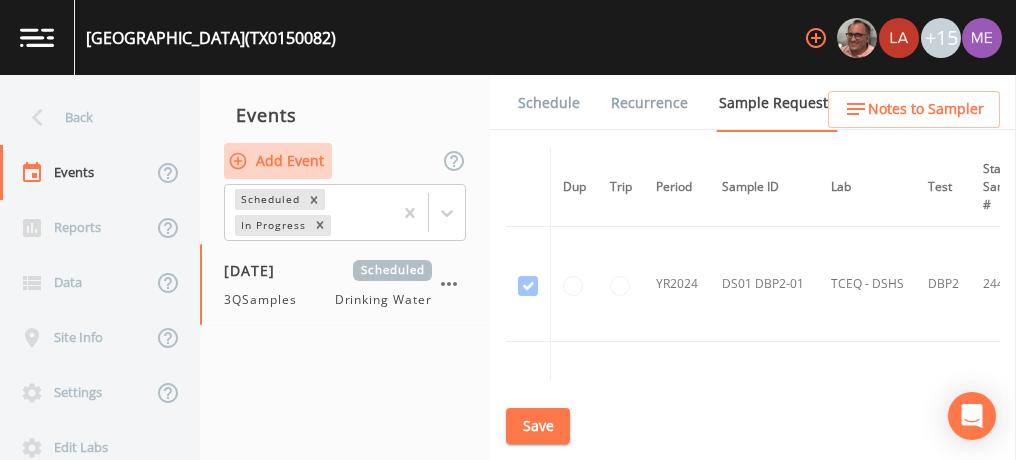 click on "Add Event" at bounding box center [278, 161] 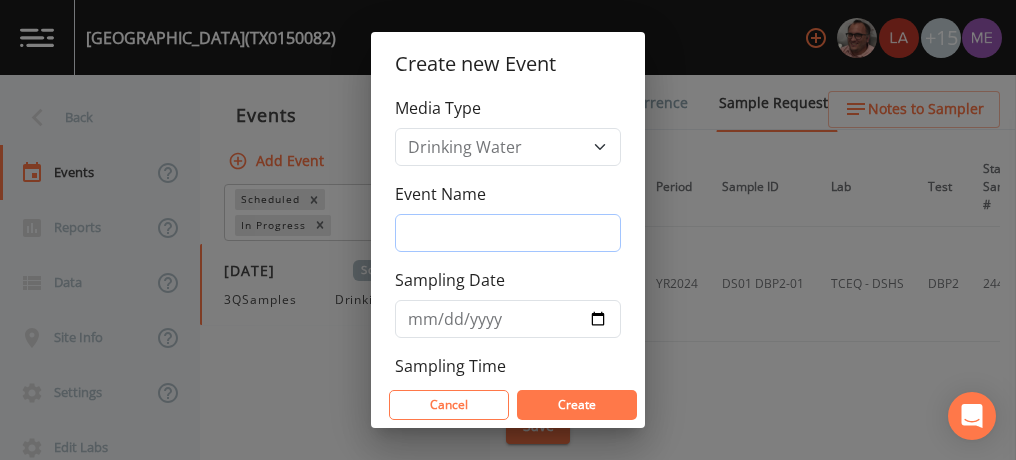 click on "Event Name" at bounding box center (508, 233) 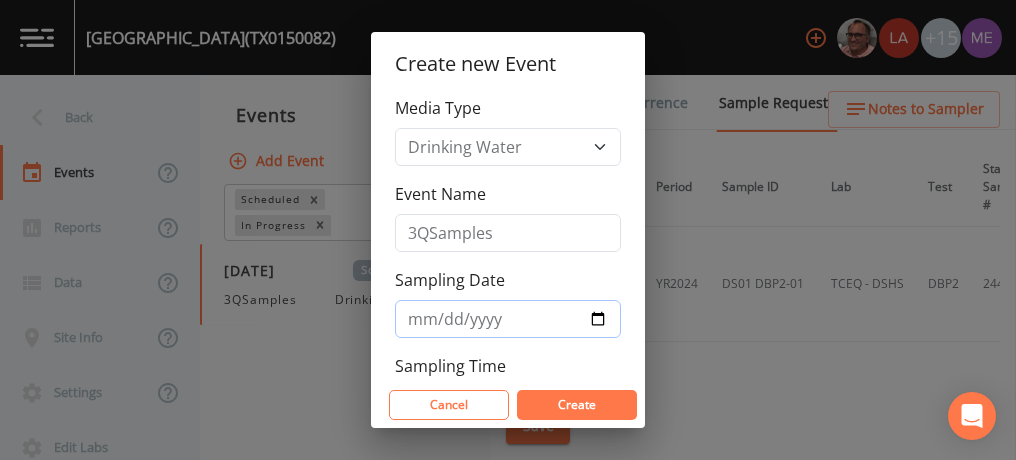 type on "[DATE]" 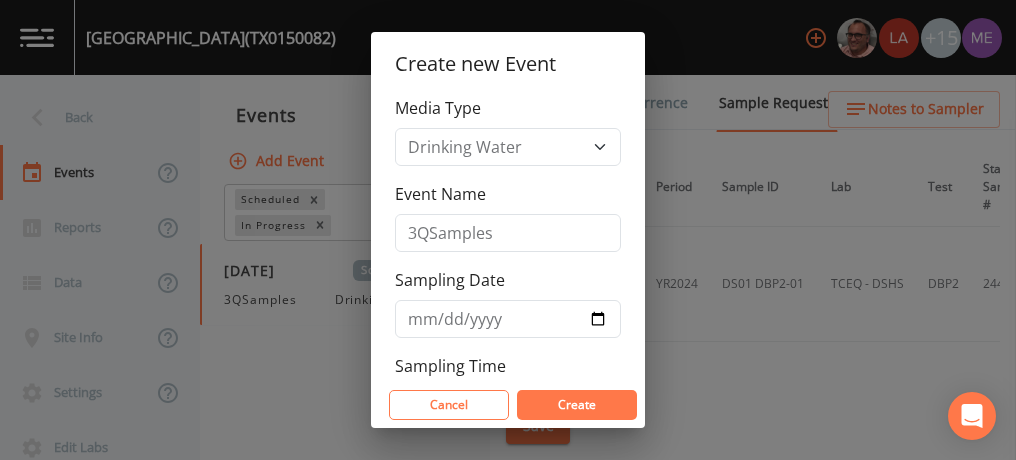 click on "Create new Event Media Type Drinking Water Event Name 3QSamples Sampling Date 2025-07-28 Sampling Time Cancel Create" at bounding box center [508, 230] 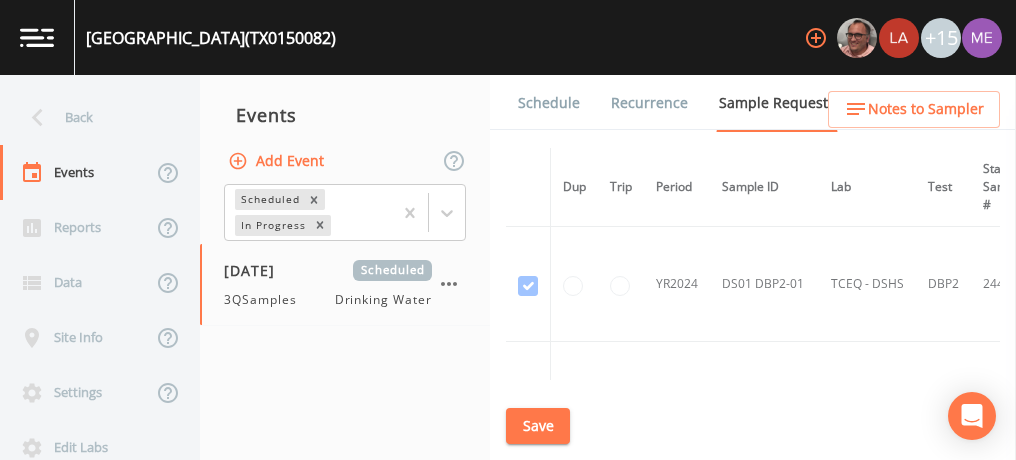 click on "Schedule" at bounding box center [549, 103] 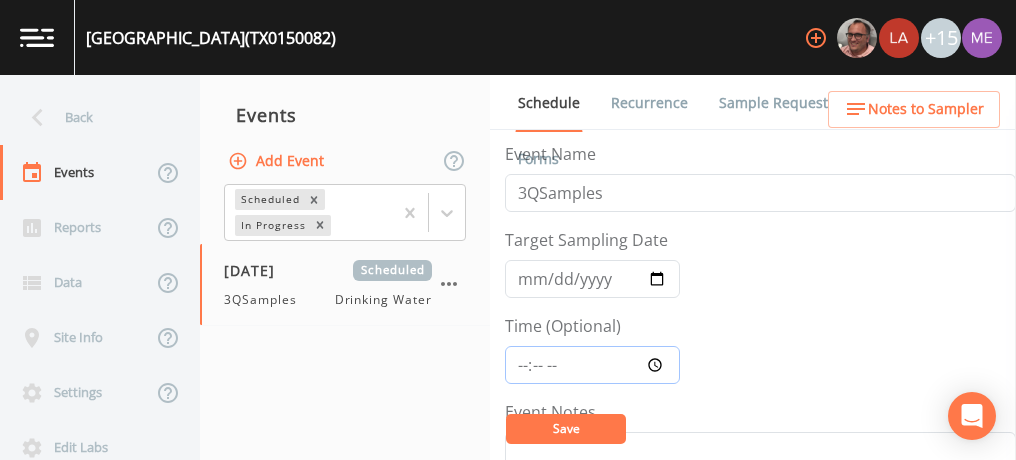 click on "Time (Optional)" at bounding box center [592, 365] 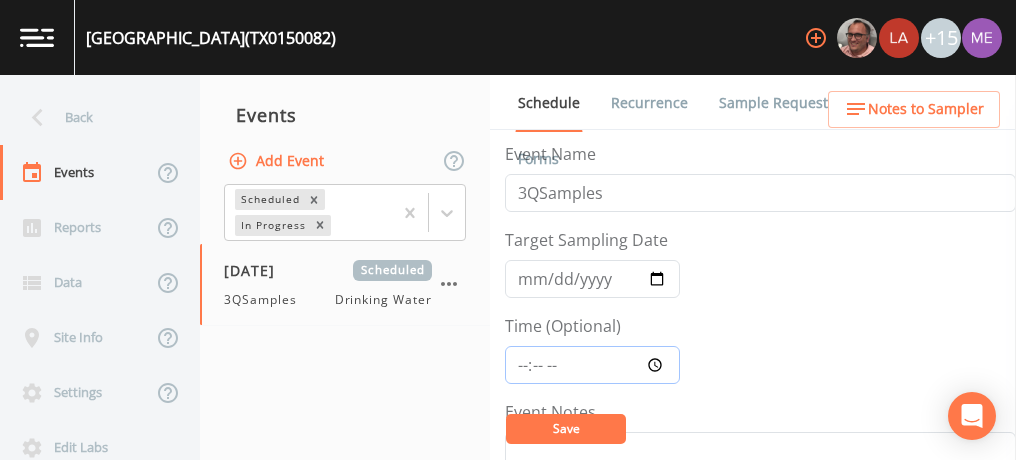 type on "11:00" 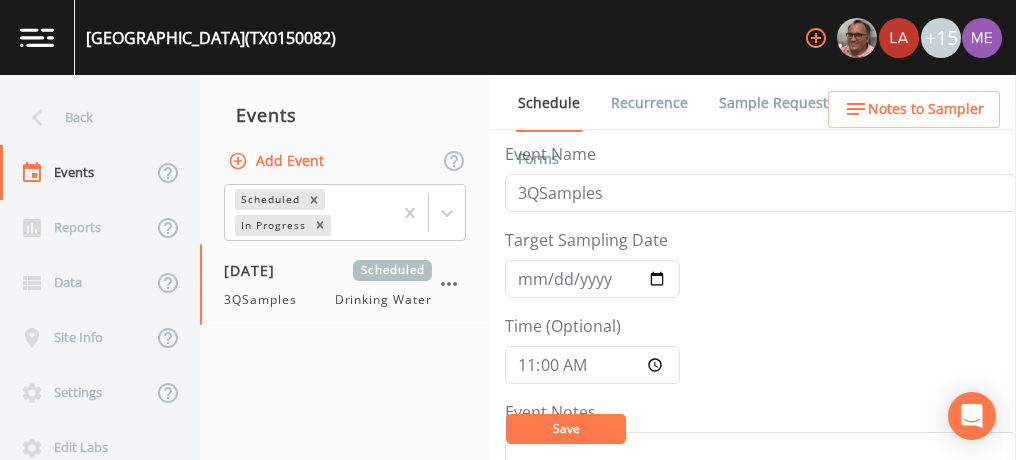 click on "Save" at bounding box center [566, 428] 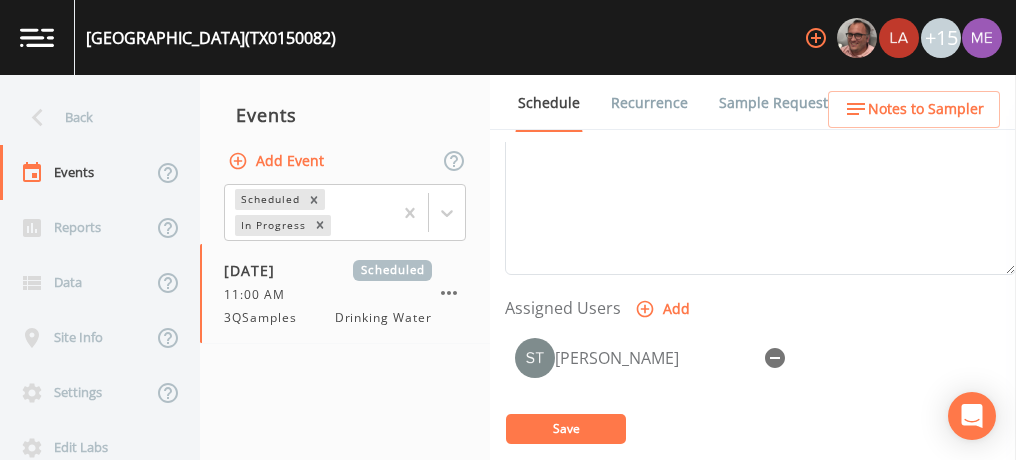 scroll, scrollTop: 714, scrollLeft: 0, axis: vertical 